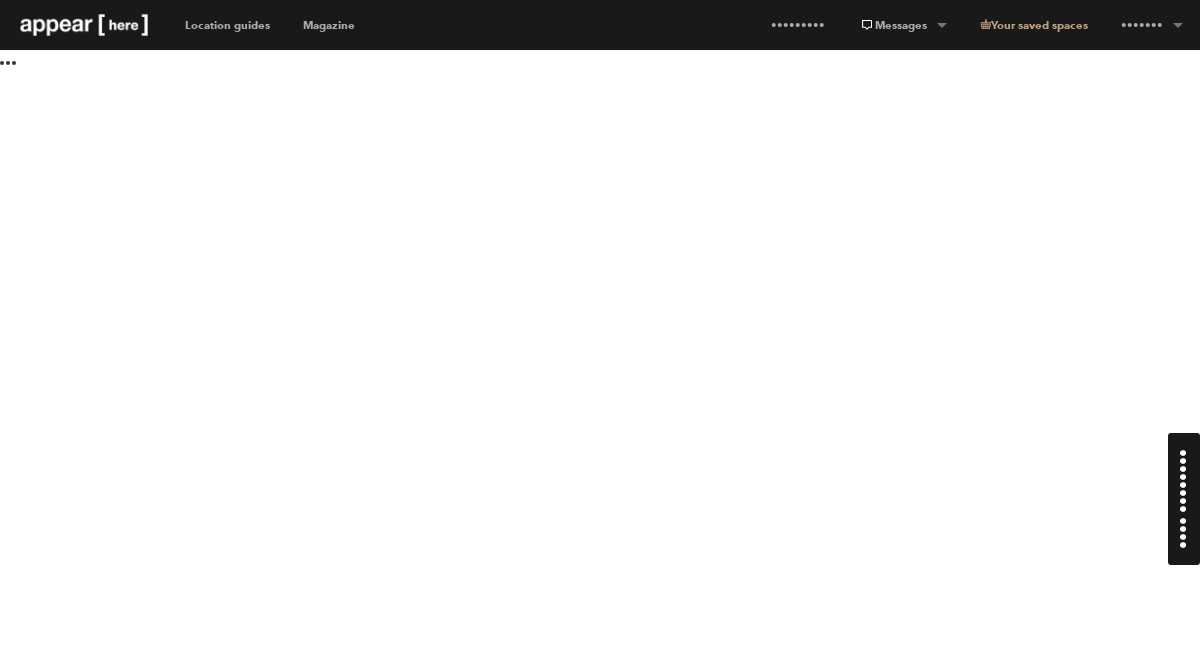 scroll, scrollTop: 0, scrollLeft: 0, axis: both 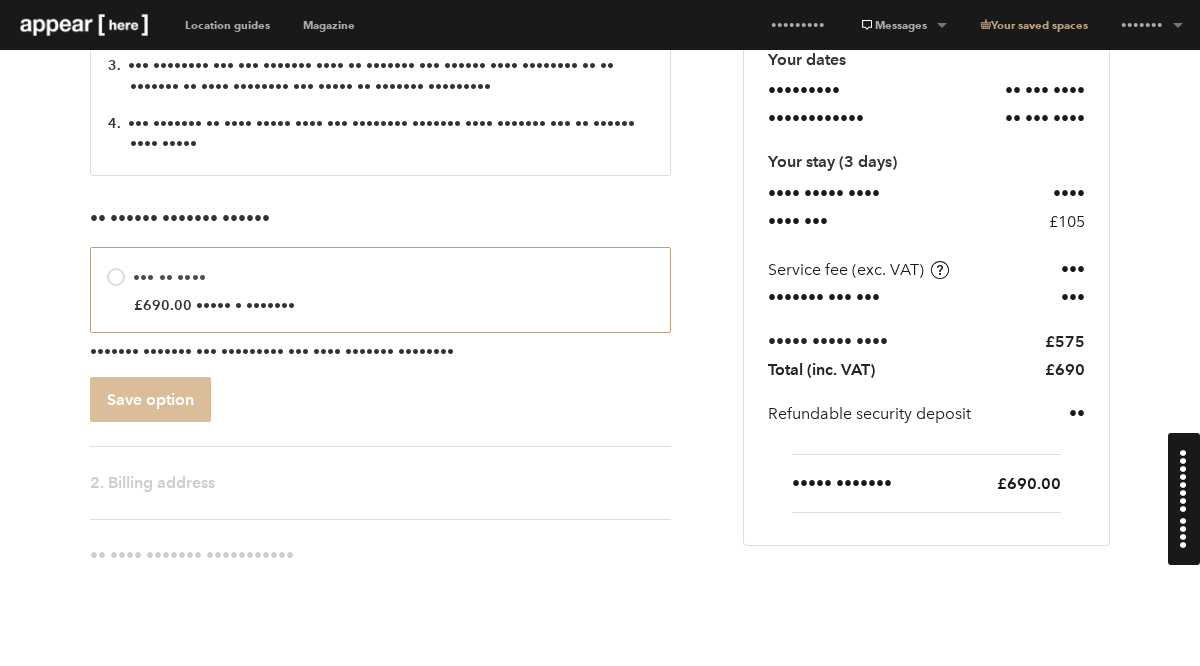 click on "Save option" at bounding box center [150, 399] 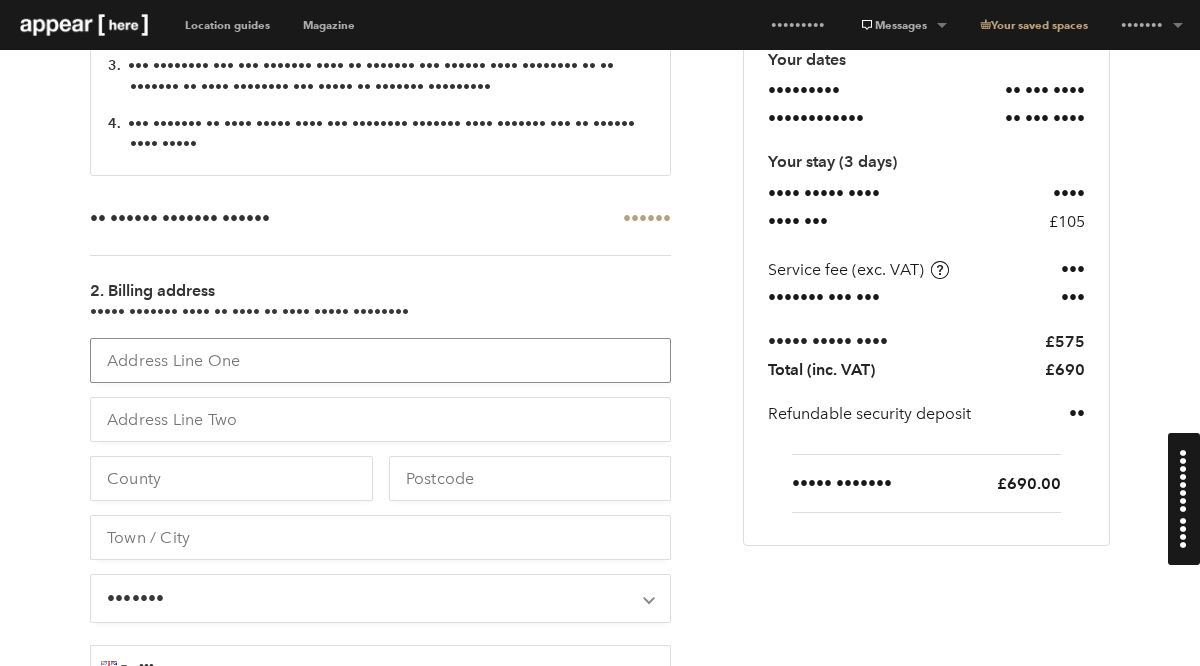 click at bounding box center [380, 360] 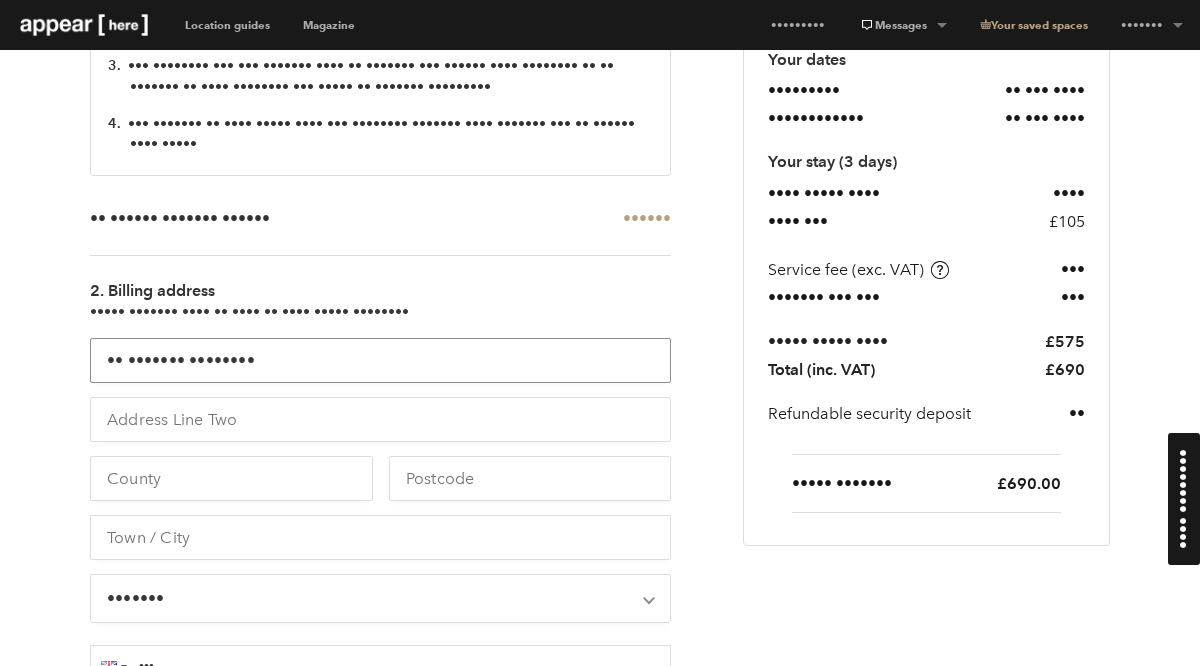 type on "•• ••••••• ••••••••" 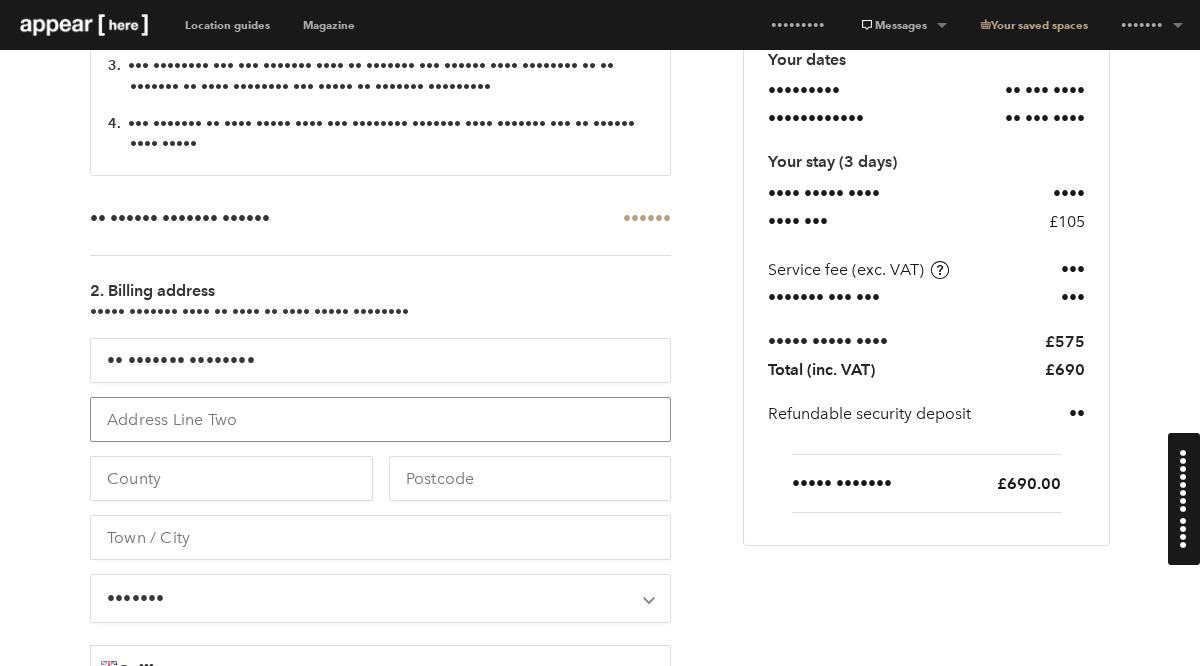 click at bounding box center [380, 419] 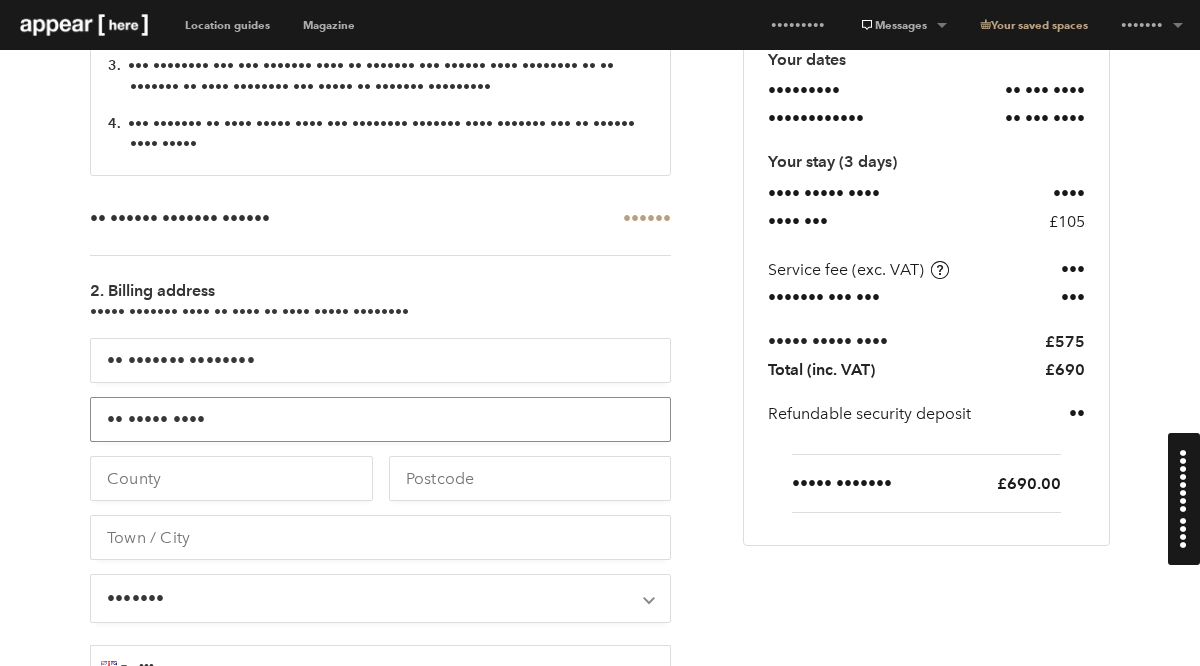 type on "•• ••••• ••••" 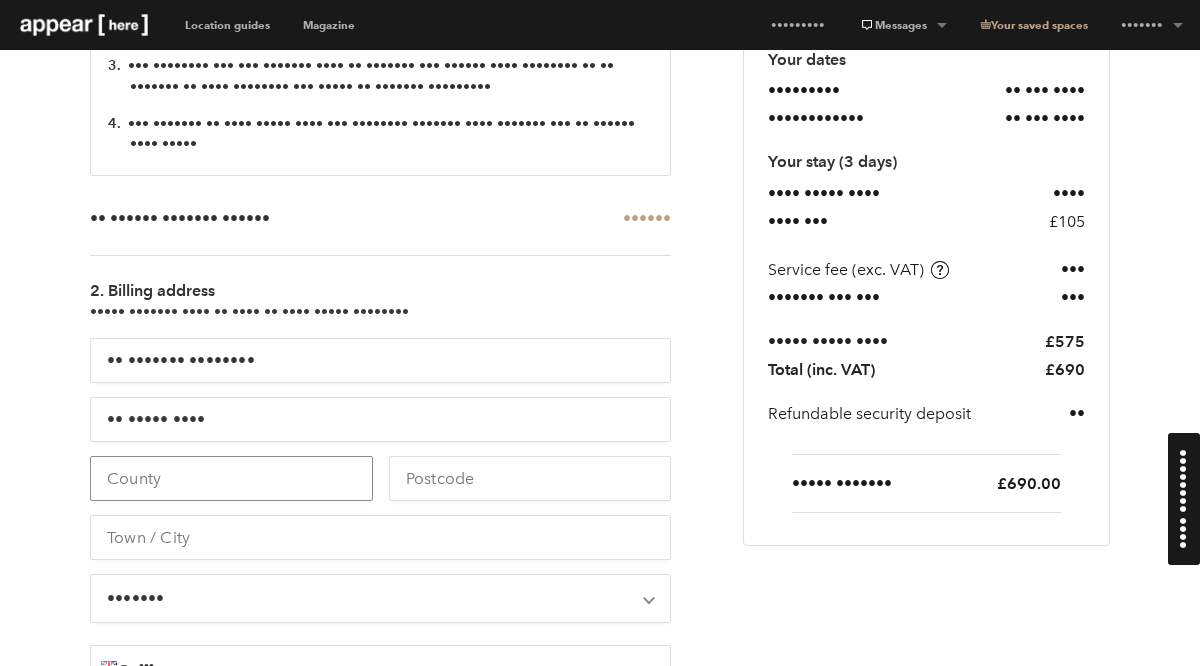 click at bounding box center [231, 478] 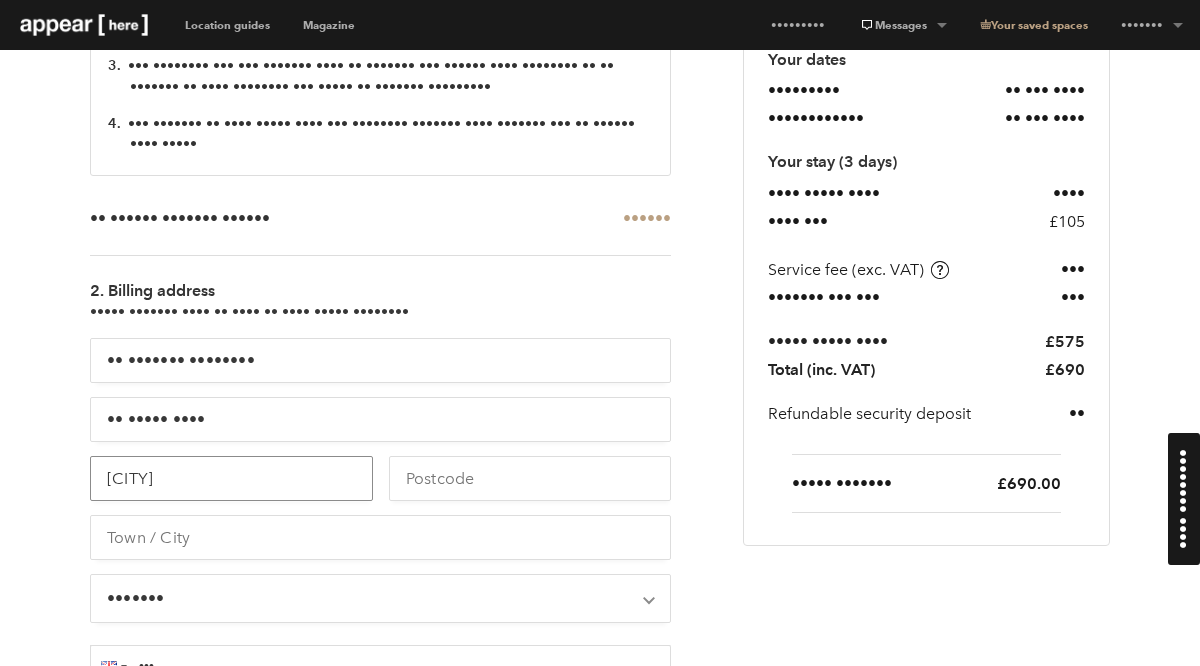type on "[CITY]" 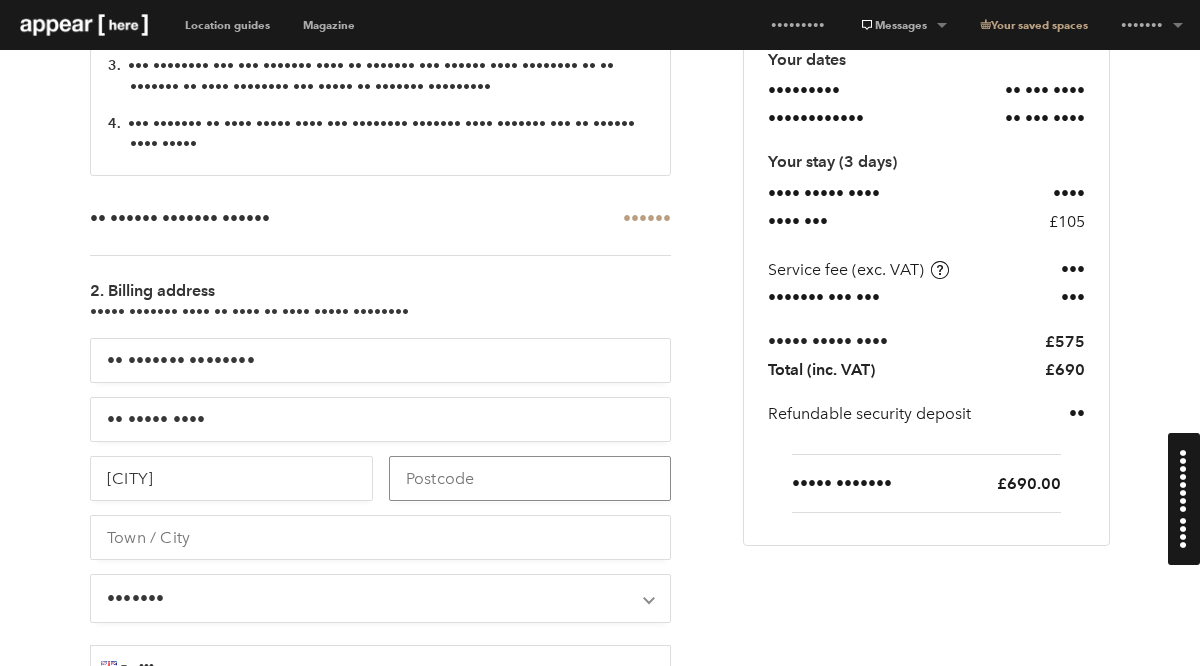 click at bounding box center (530, 478) 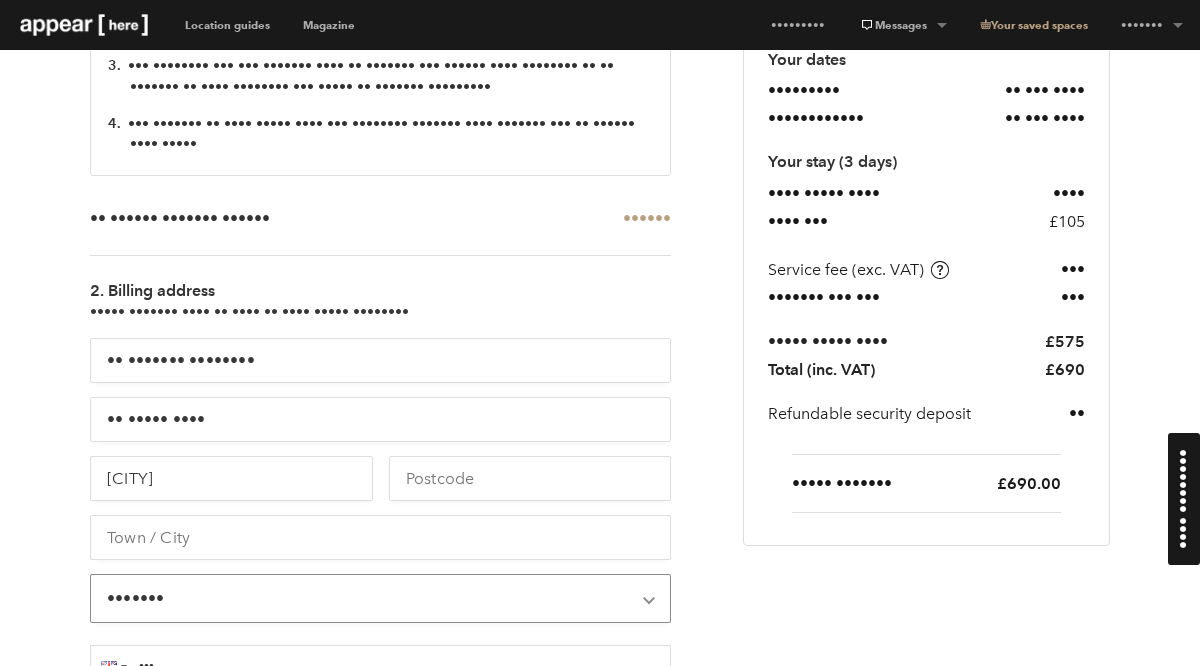 click on "[COUNTRY]" at bounding box center (380, 255) 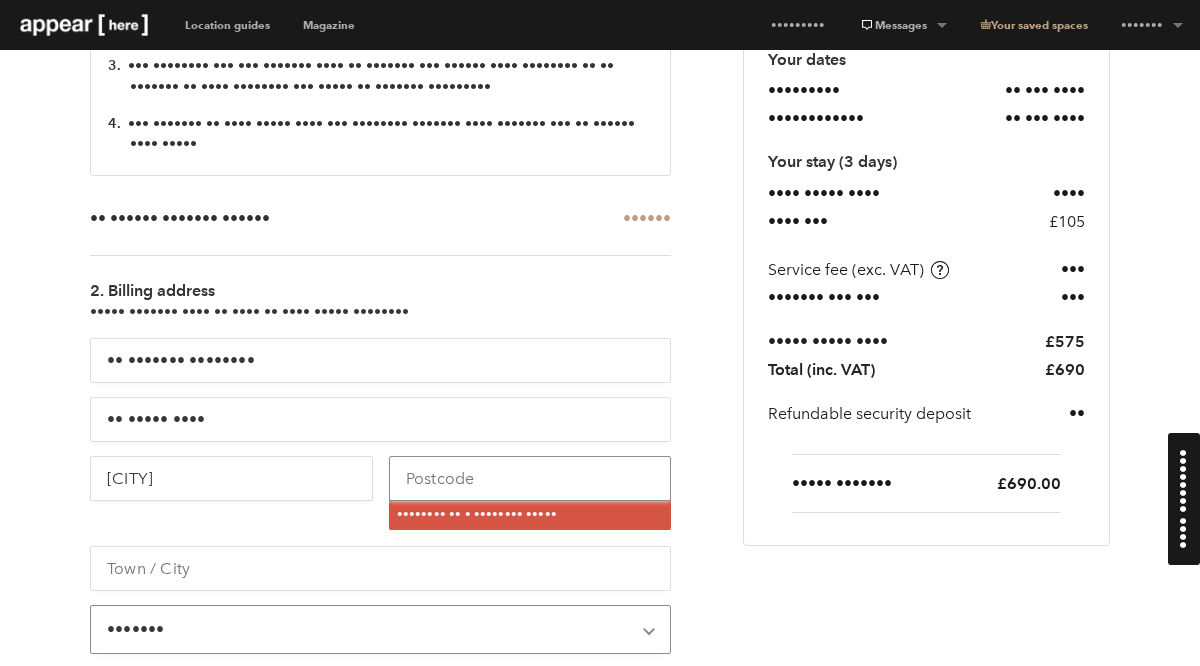 click at bounding box center (530, 478) 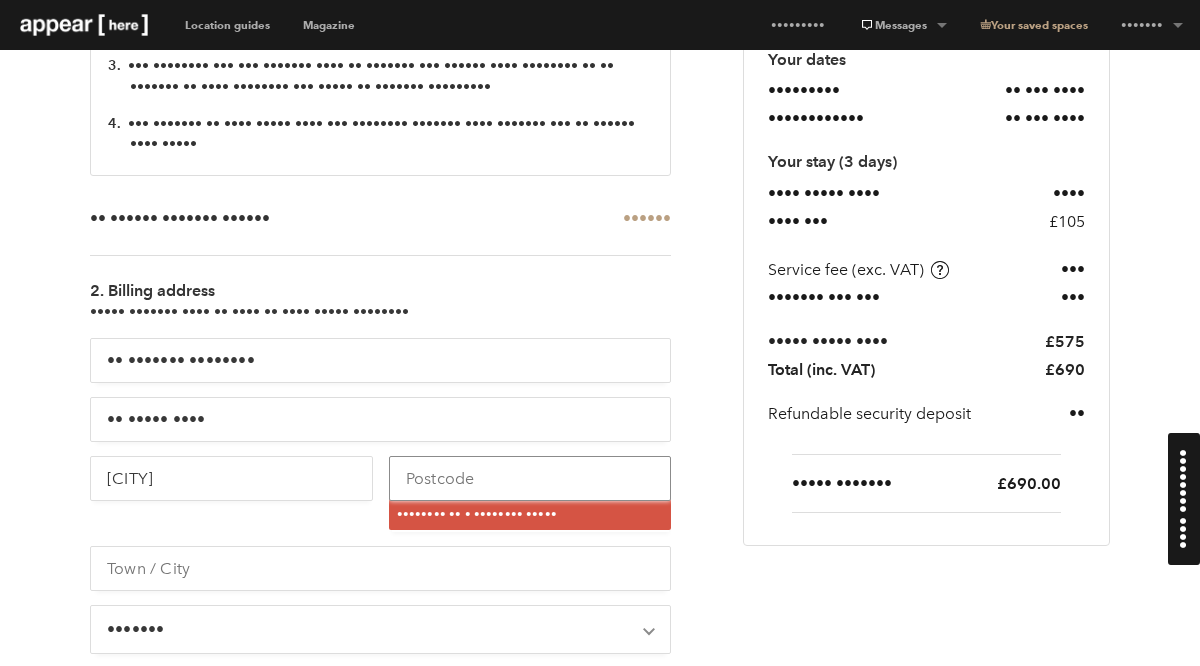 click at bounding box center [530, 478] 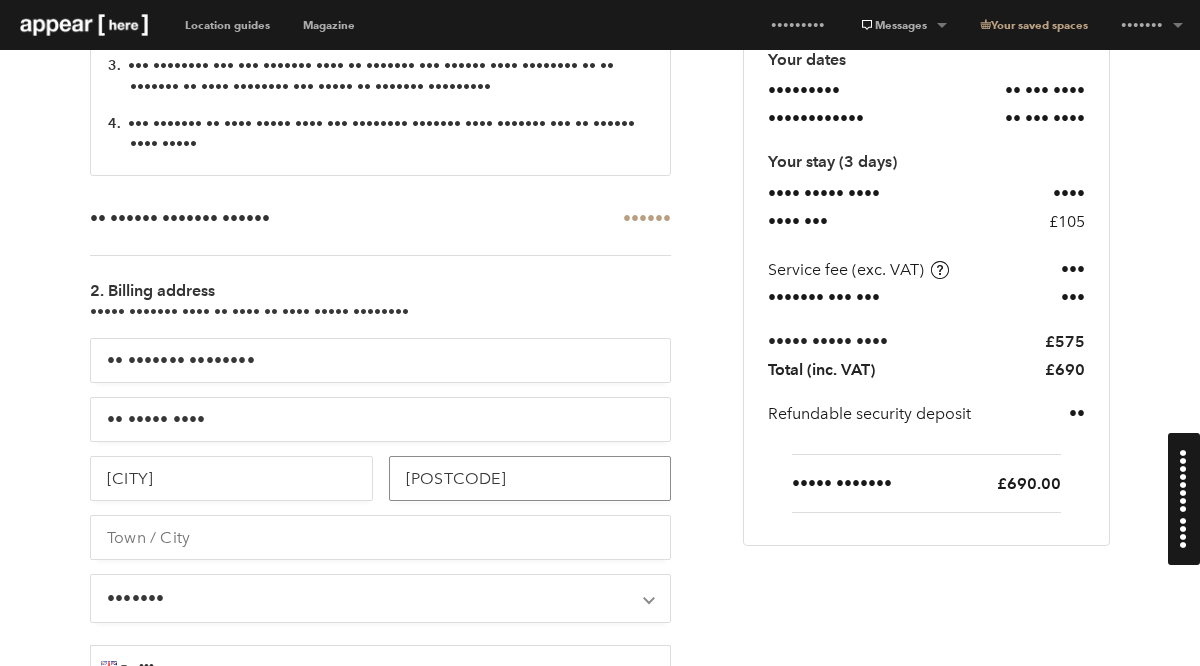 type on "[POSTCODE]" 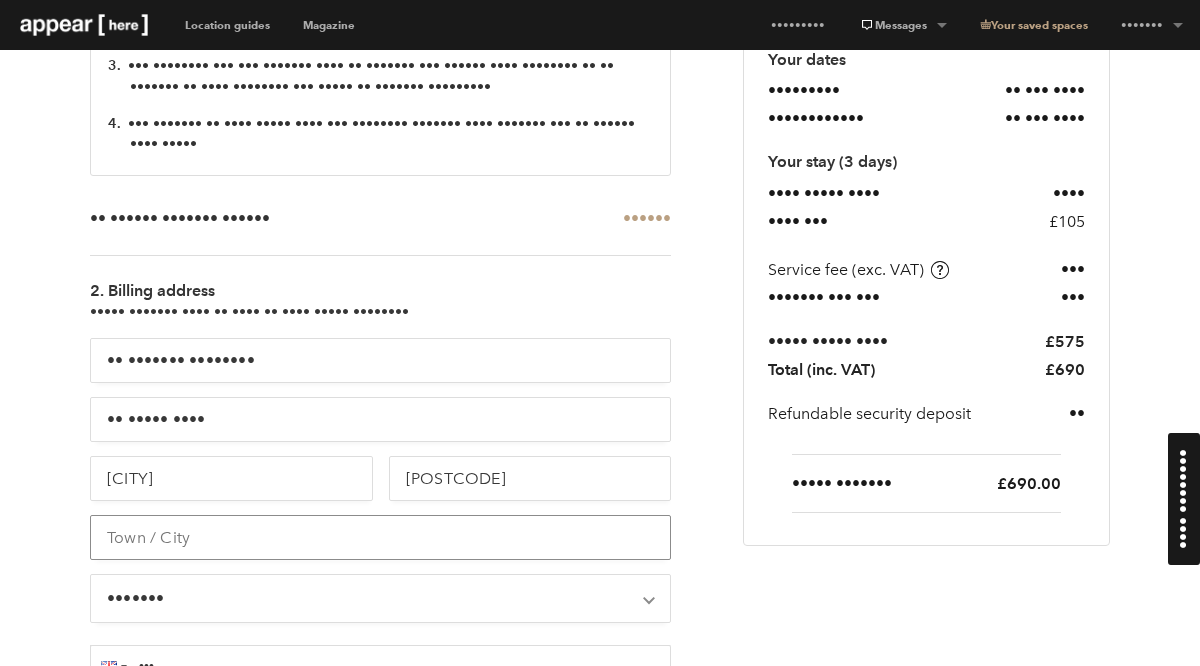 click at bounding box center [380, 537] 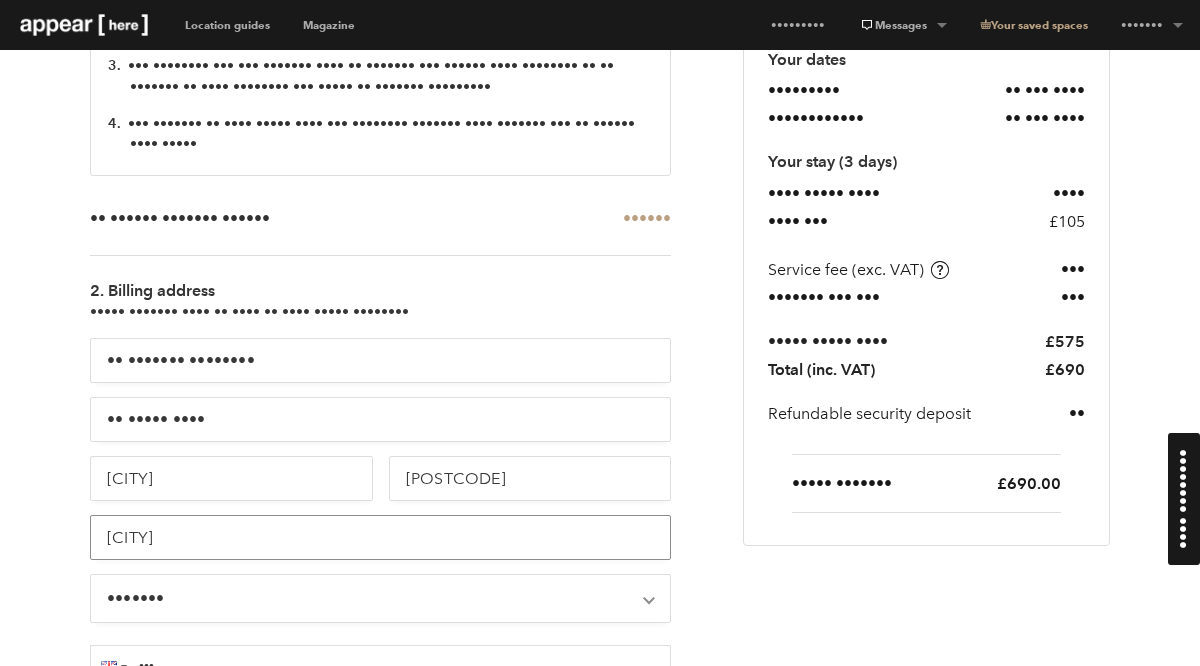 type on "[CITY]" 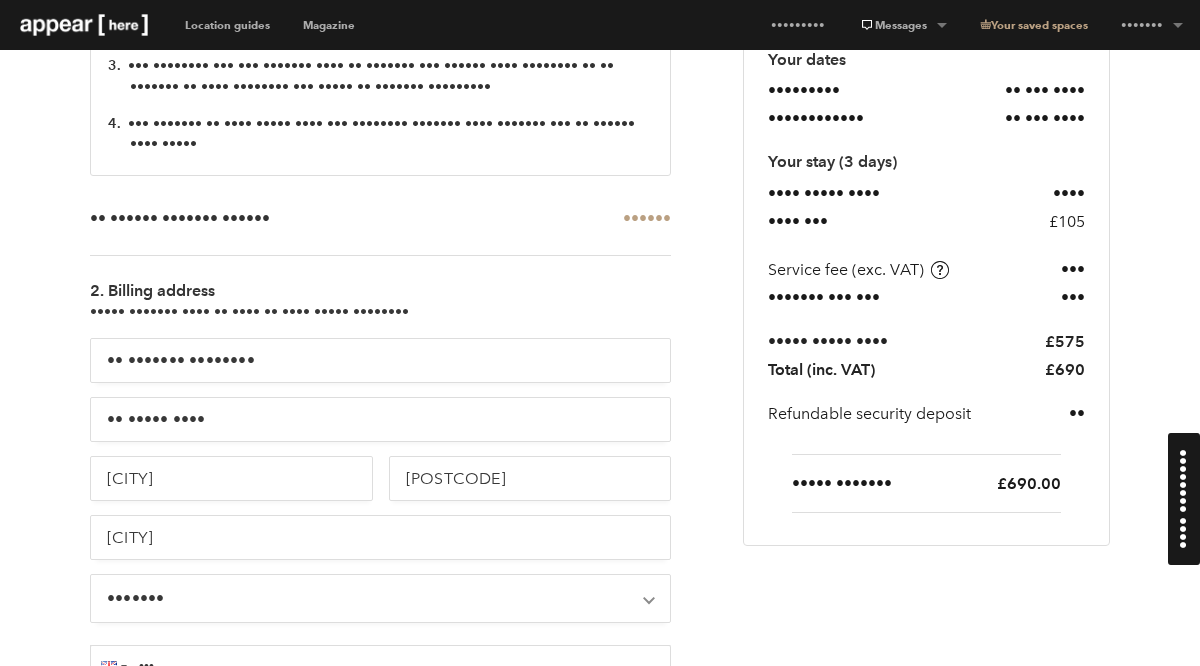 click on "[COUNTRY]" at bounding box center (380, 255) 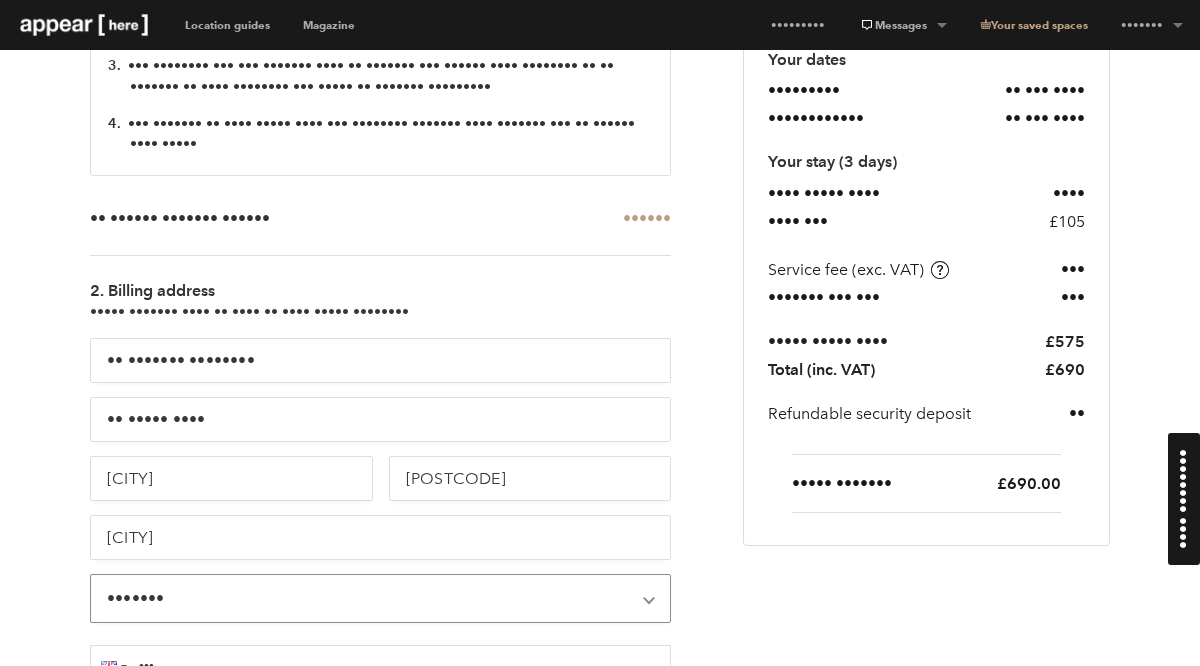 click on "••••••• ••••••••••• ••••••• ••••••• •••••••• ••••• ••••••• •••••• •••••••• •••••••••• ••••••• • ••••••• ••••••••• ••••••• ••••• ••••••••• ••••••• •••••••••• ••••••• ••••••• •••••••••• •••••••• ••••••• ••••••• •••••• ••••• ••••••• •••••• ••••••• •••••• • ••••••••••• •••••••• •••••• •••••• •••••• ••••••• •••••• ••••• ••••••••• ••••••• •••••• ••••••• •••••• •••••••• ••••••• •••• ••••••• •••••••• •••••••• •••••• •••• ••••• ••••••••• ••••••••••• •••••• ••••••• ••••••• ••••••• •••••••• •••• ••••• ••••• ••••••••• •••••• ••••• ••••••••• ••••••• •••••••• ••••••• ••••• • ••••••••••• ••••• • •••••••• •••• ••••••• ••••• •••• ••••••• •••• ••••••• •••••• ••••• •••••••• •••• •••••••• ••••••• •••••••• •••••••• ••••••••• •••••••• ••••••• ••••• •• •••••••• •••••••••• •••••• ••••••• ••••••• •••••••• •••••••• ••••••• ••••• ••••••• •••• ••••••• •••••• •••••• •••••• •••••• ••••••••• •••••• •••••••• ••••••••••• ••••• •••••• ••••••• ••••••• ••••• ••••••••• •••••• ••••••••• ••••••• •••••••••• •••• ••••••••• •••••••• •••••• ••••••" at bounding box center [380, 598] 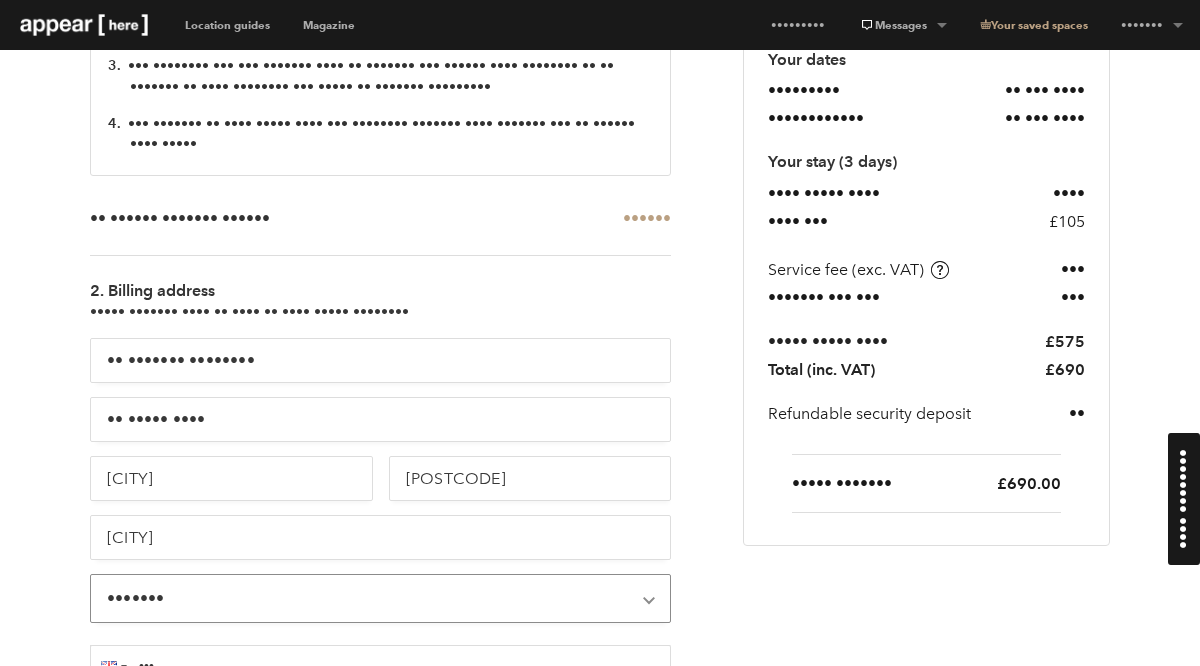 select on "••" 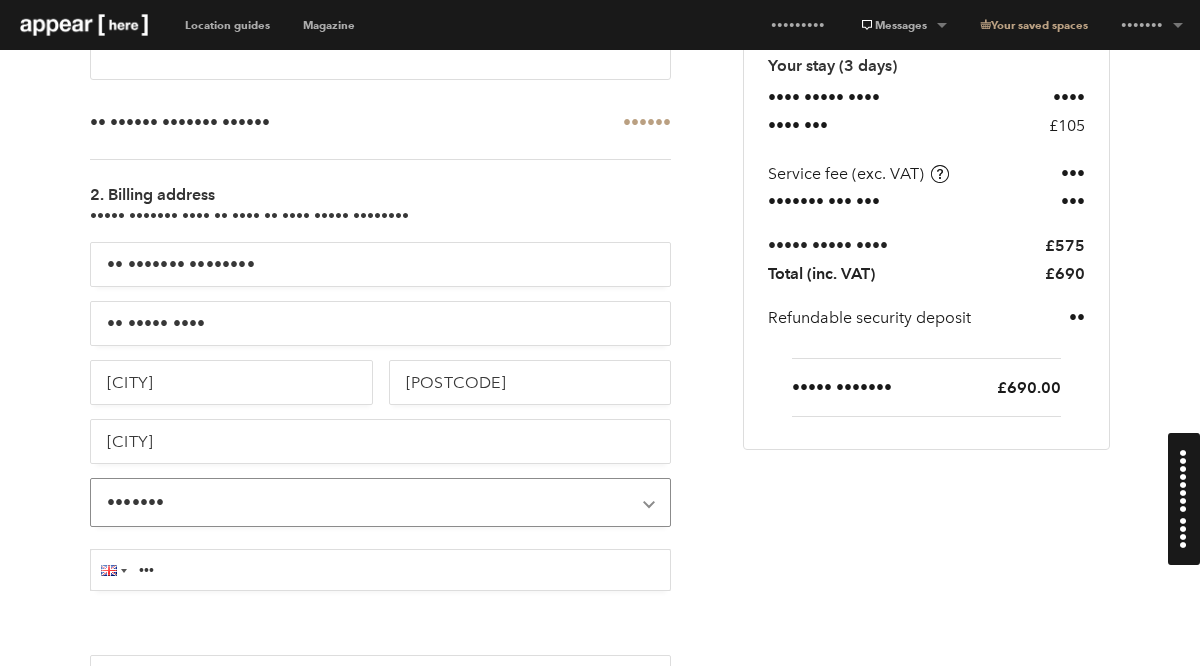 scroll, scrollTop: 675, scrollLeft: 0, axis: vertical 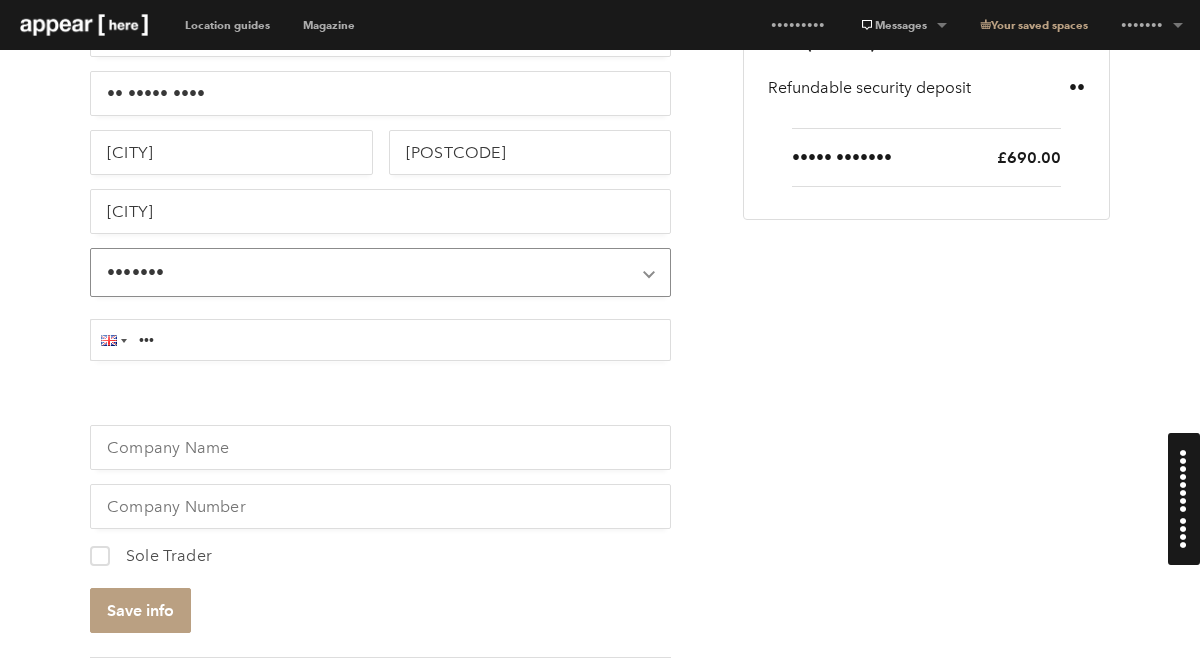 click on "•••" at bounding box center (380, 340) 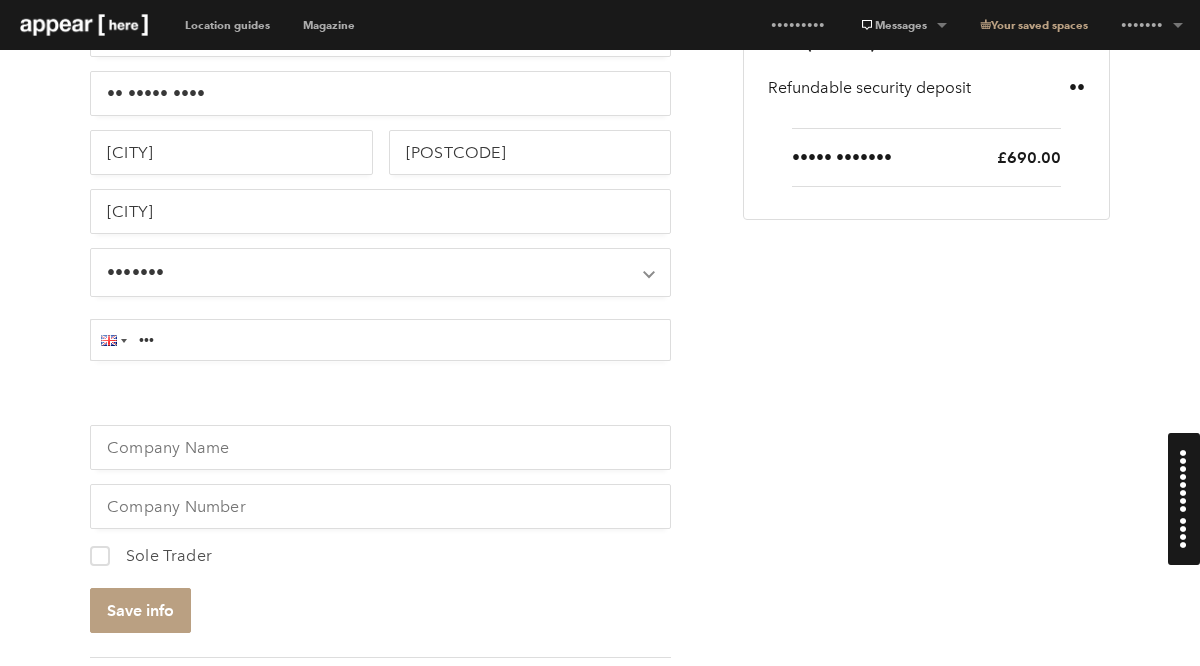 type on "••• •••• ••••••" 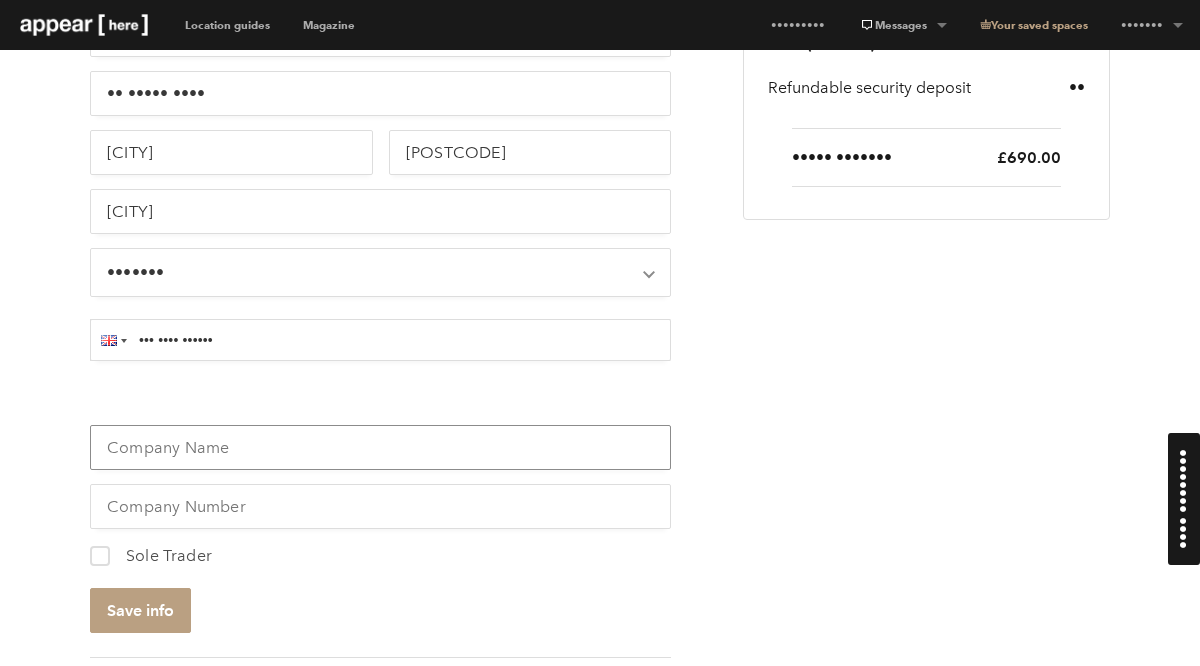 click at bounding box center [380, 447] 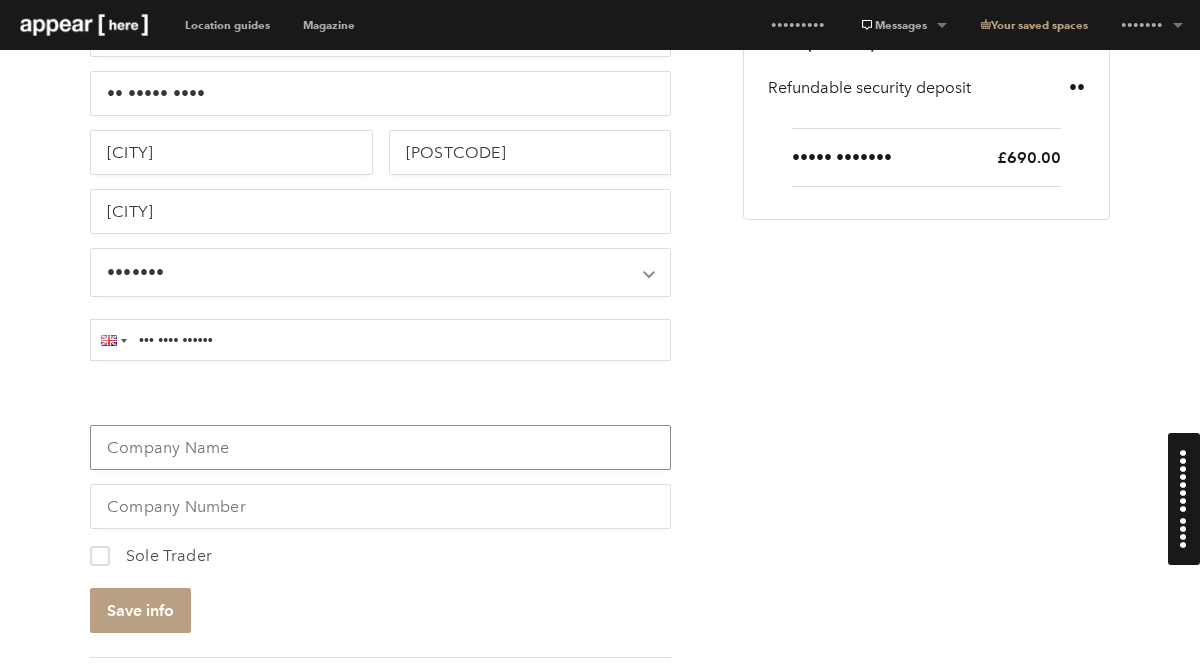 type on "• ••••••" 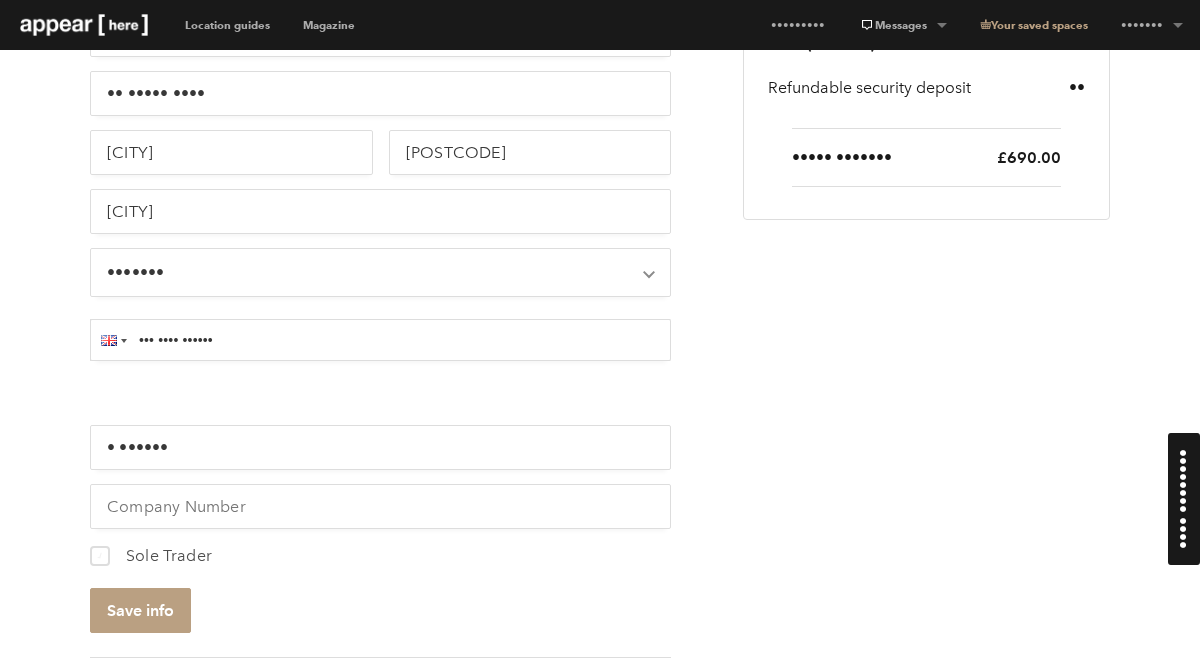 click on "Sole Trader" at bounding box center [161, 555] 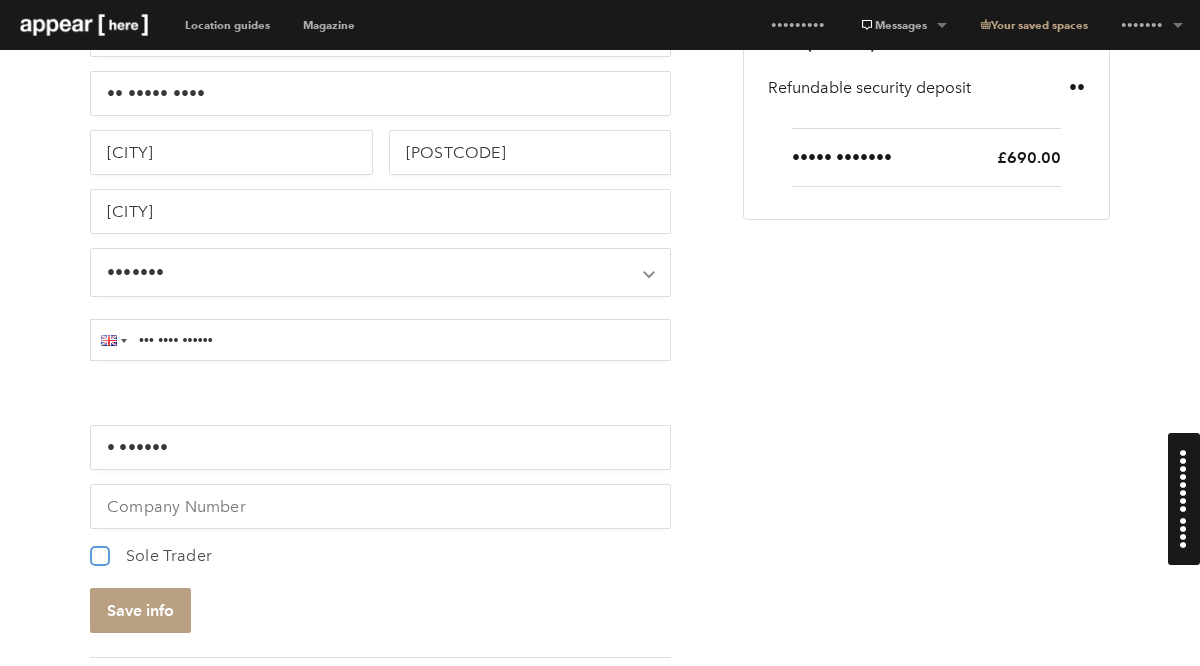 click on "• •••• ••••••" at bounding box center [98, 551] 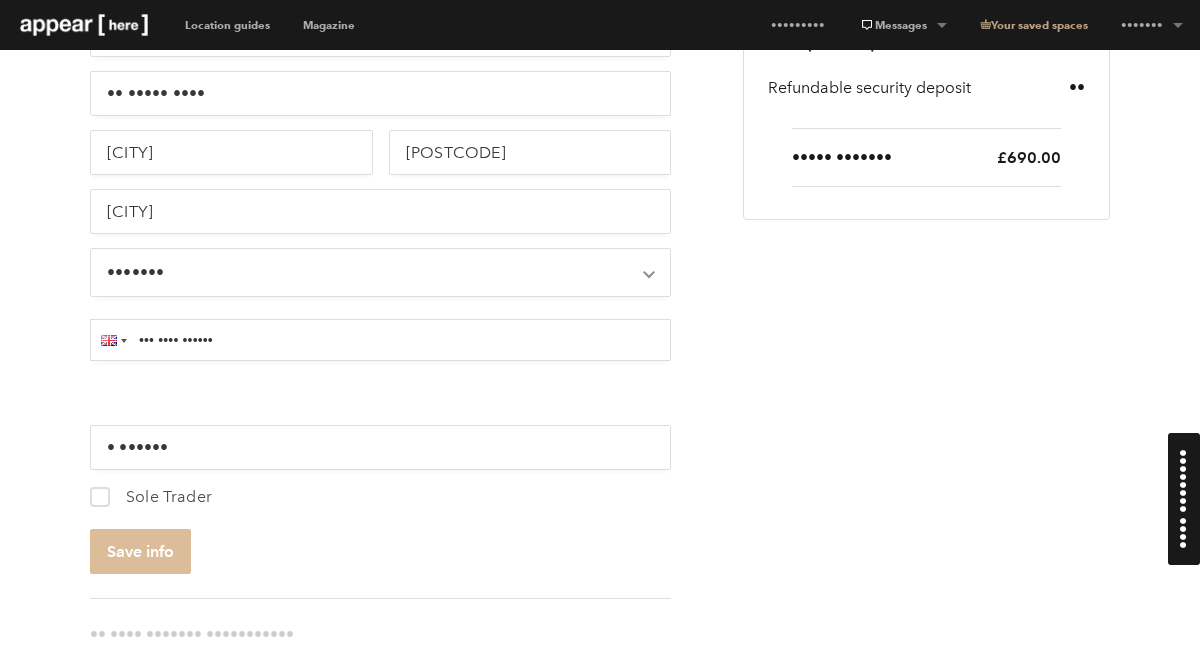 click on "Save info" at bounding box center (140, 551) 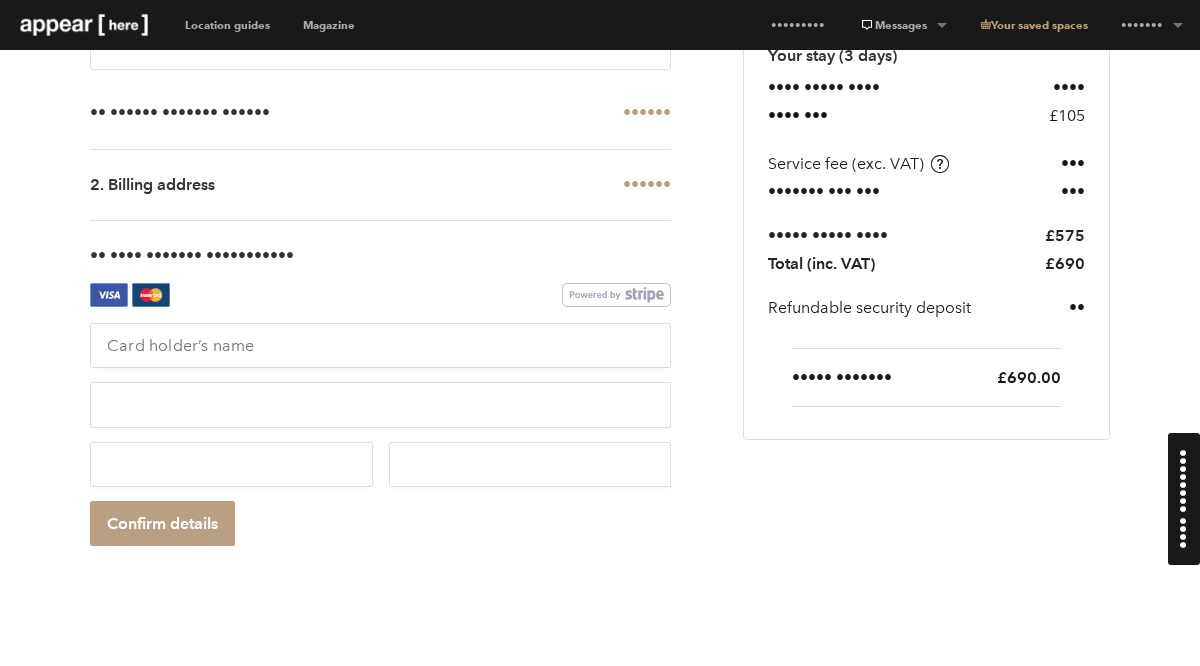 scroll, scrollTop: 454, scrollLeft: 0, axis: vertical 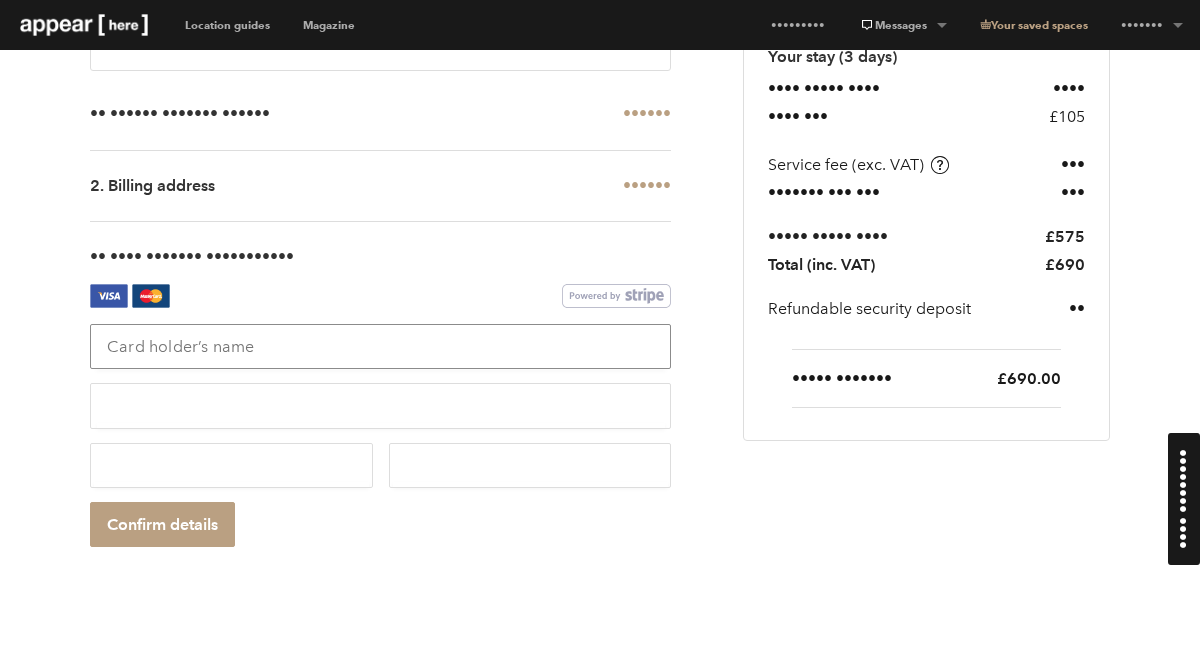 click at bounding box center [380, 346] 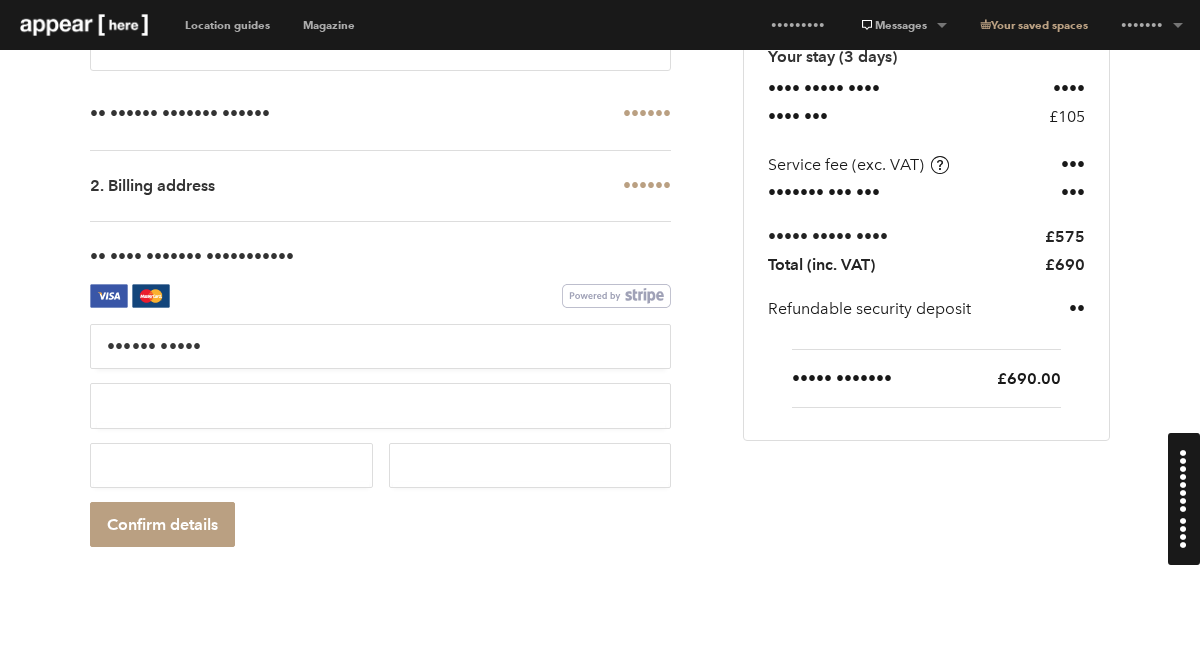 click at bounding box center (380, 405) 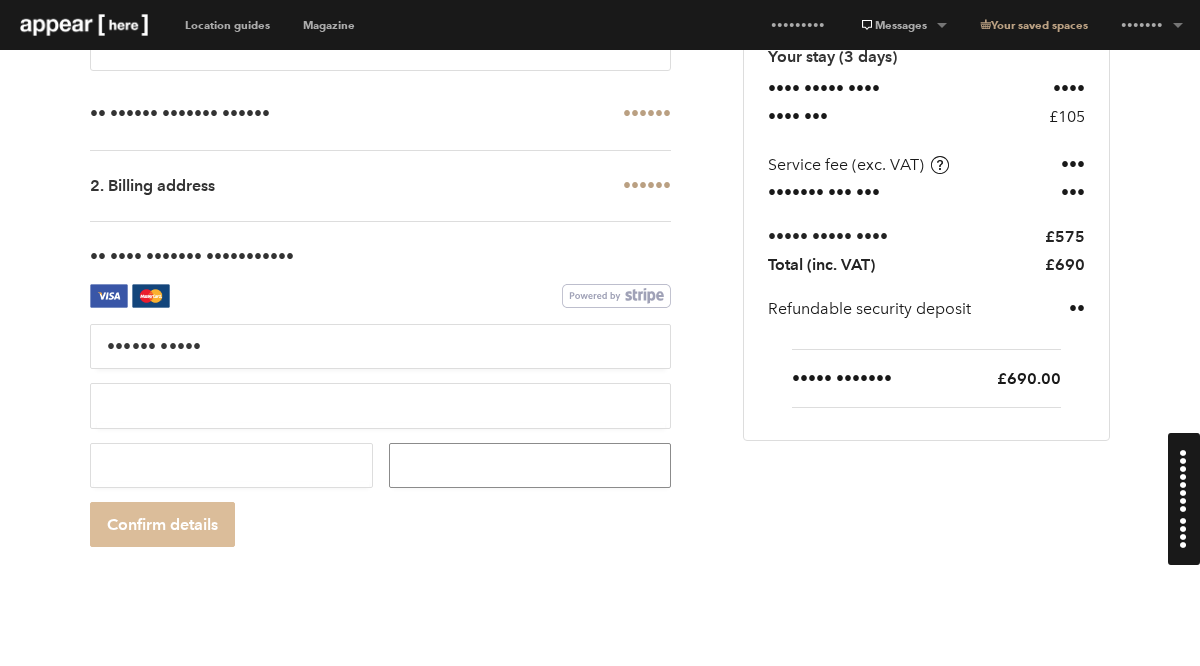 click on "Confirm details" at bounding box center (162, 524) 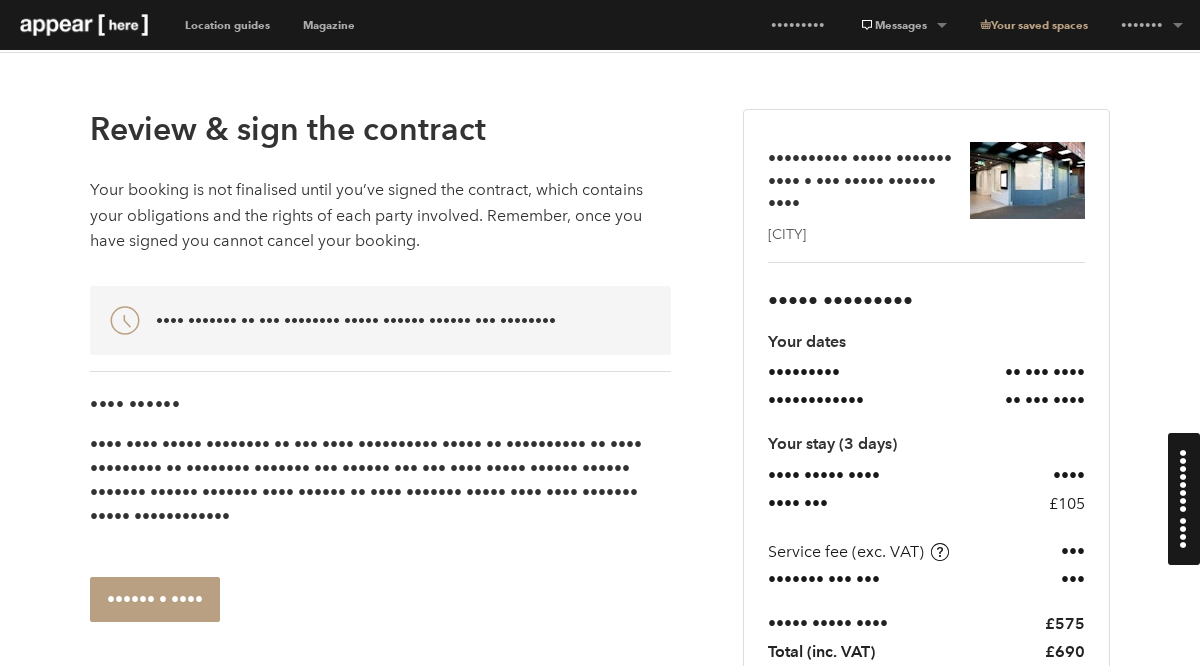 scroll, scrollTop: 130, scrollLeft: 0, axis: vertical 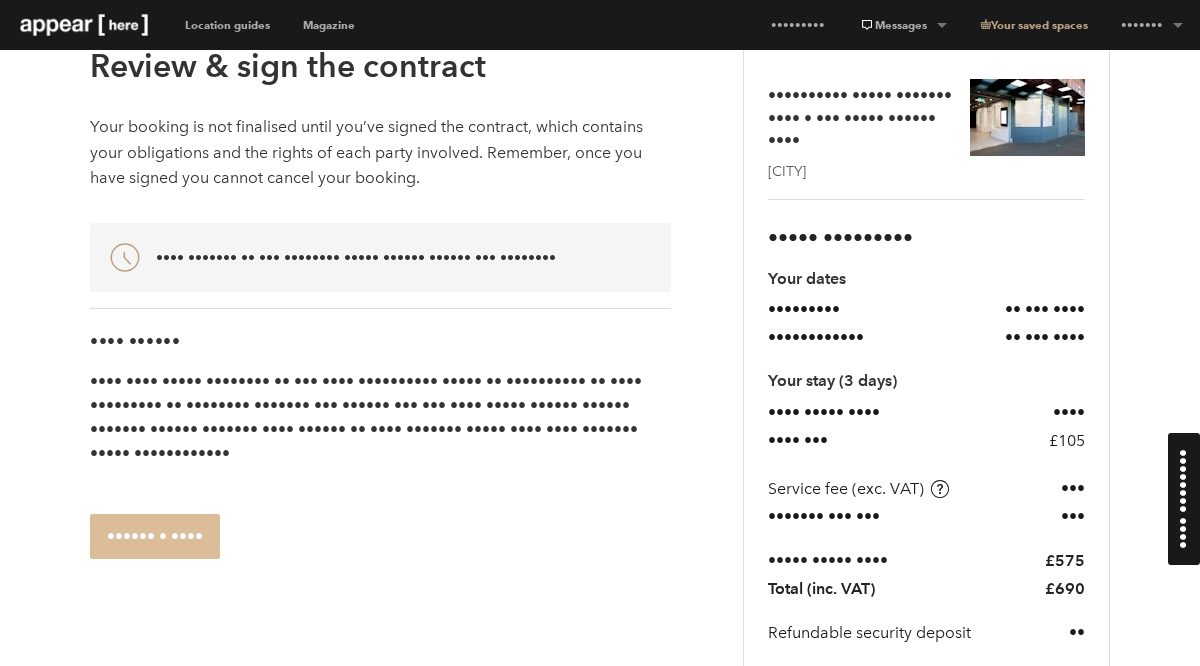 click on "•••••• • ••••" at bounding box center [155, 536] 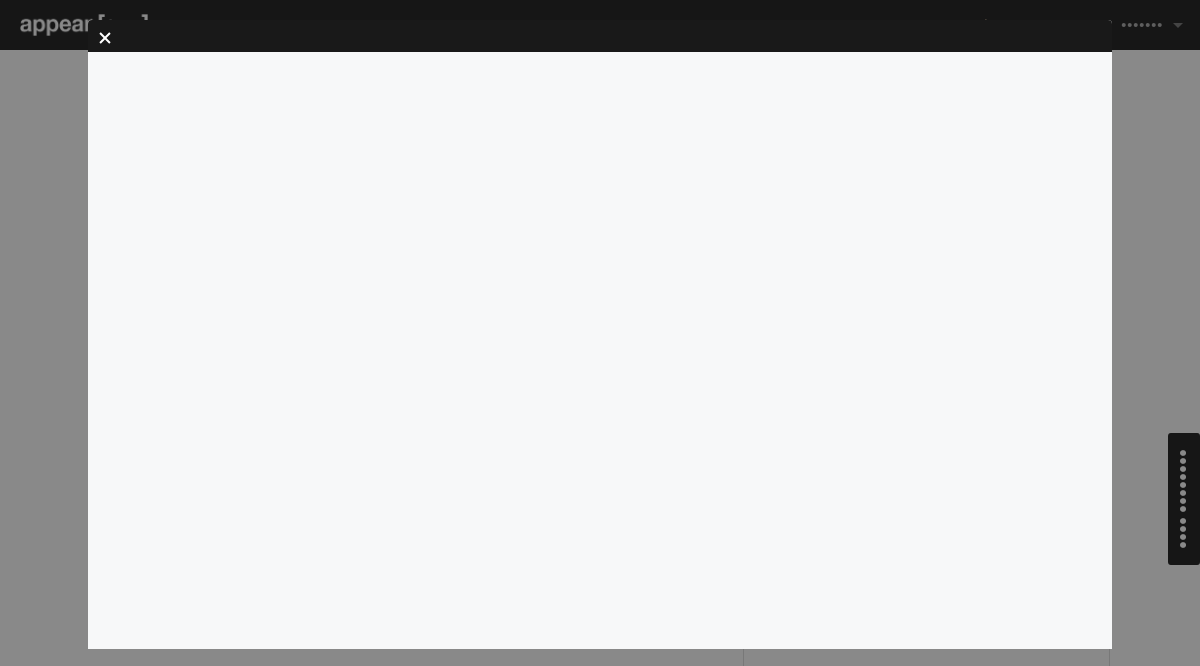 scroll, scrollTop: 0, scrollLeft: 0, axis: both 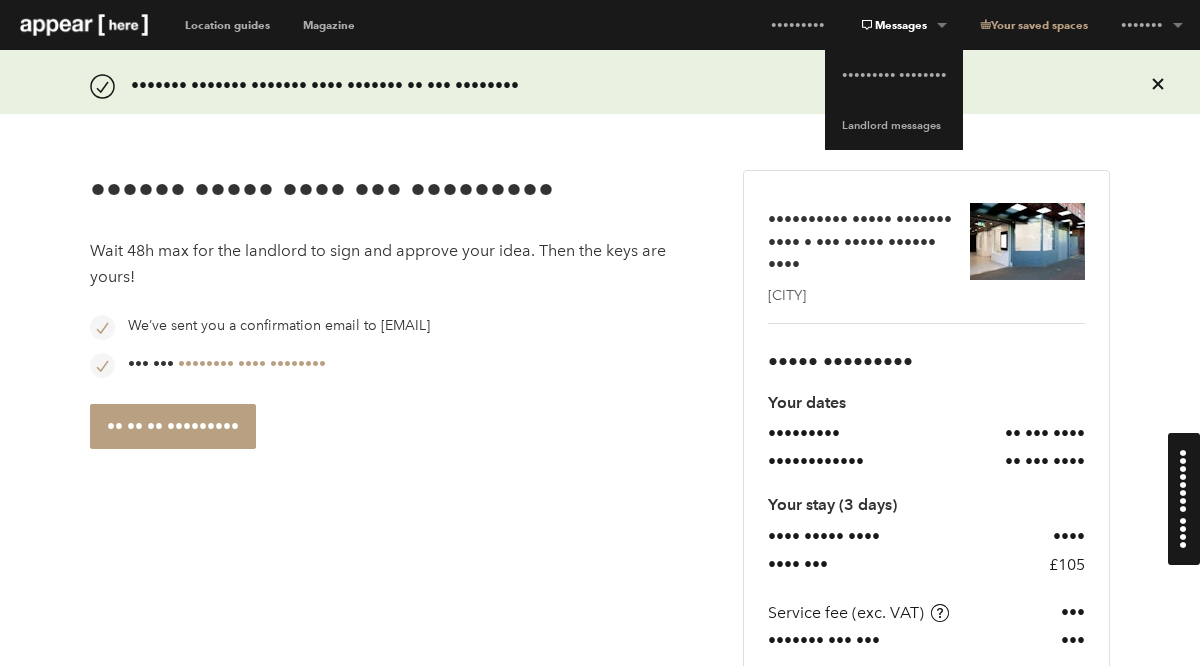 click on "Messages" at bounding box center [902, 25] 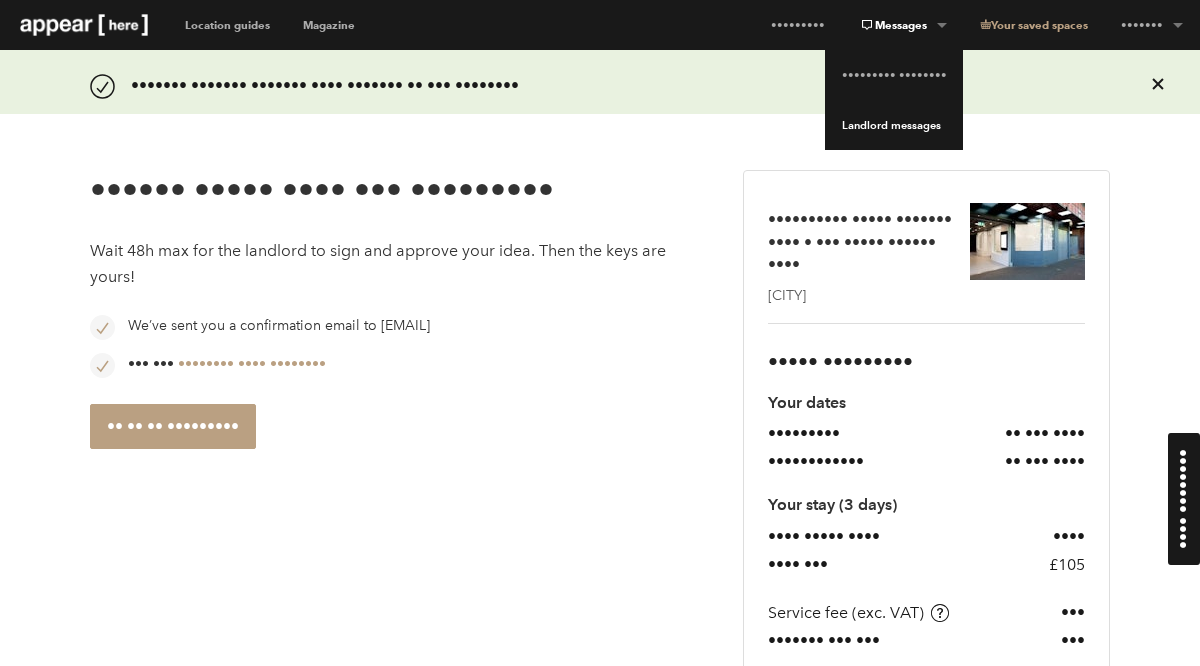 click on "Landlord messages" at bounding box center [894, 125] 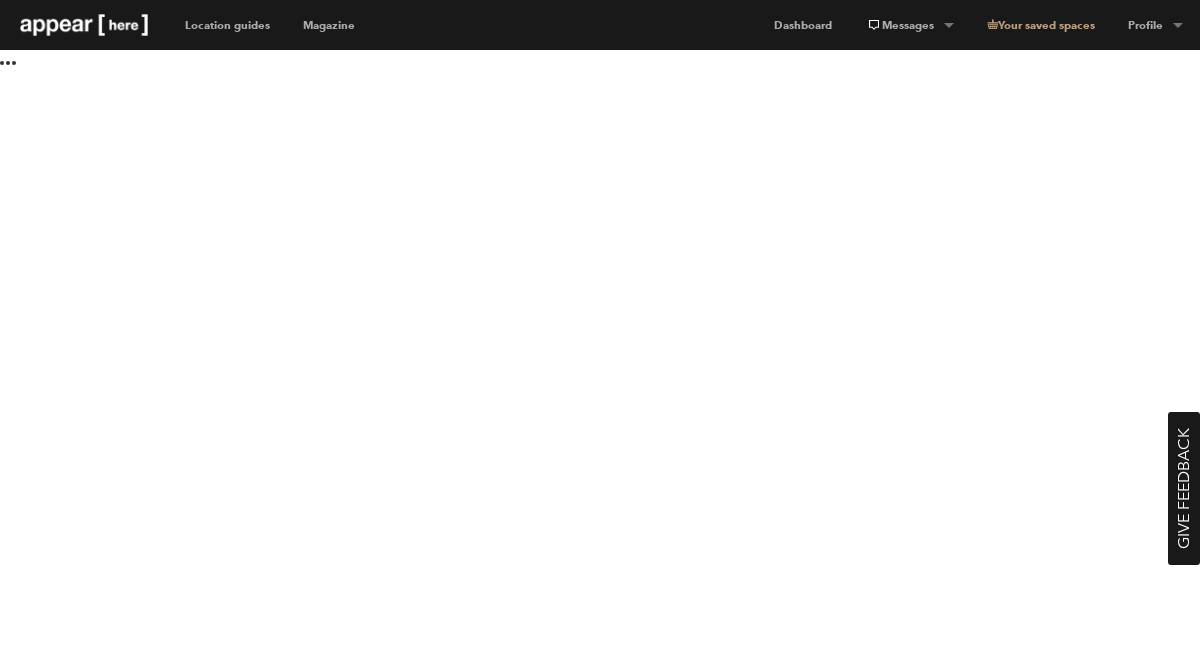 scroll, scrollTop: 0, scrollLeft: 0, axis: both 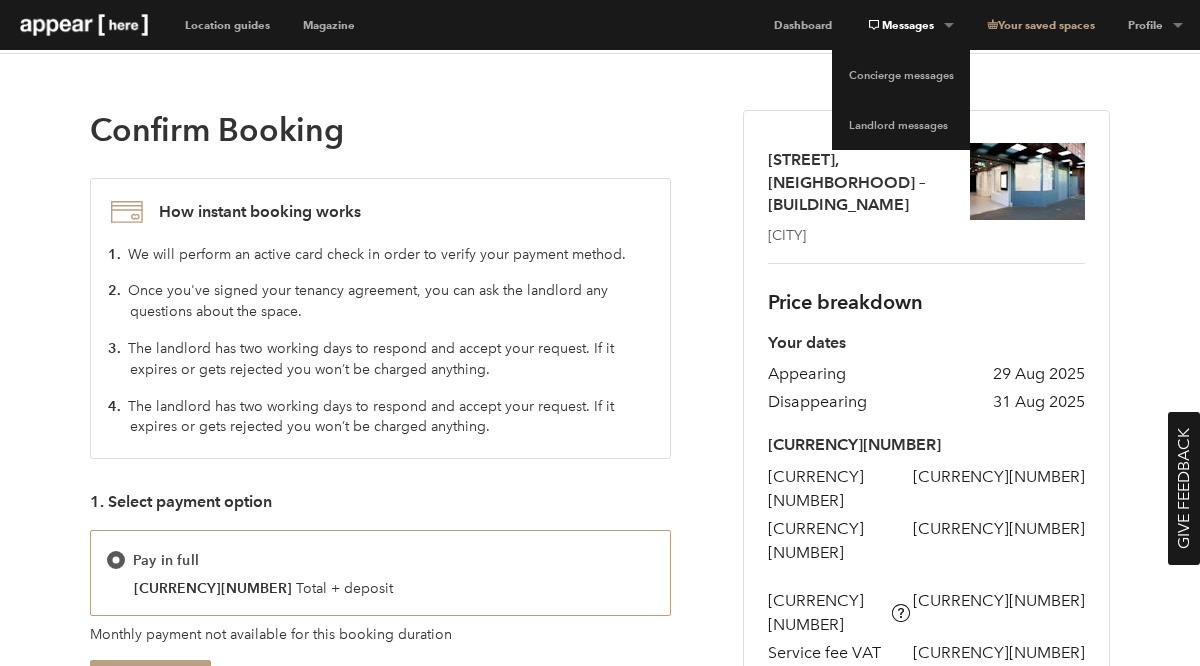 click on "Messages" at bounding box center (909, 25) 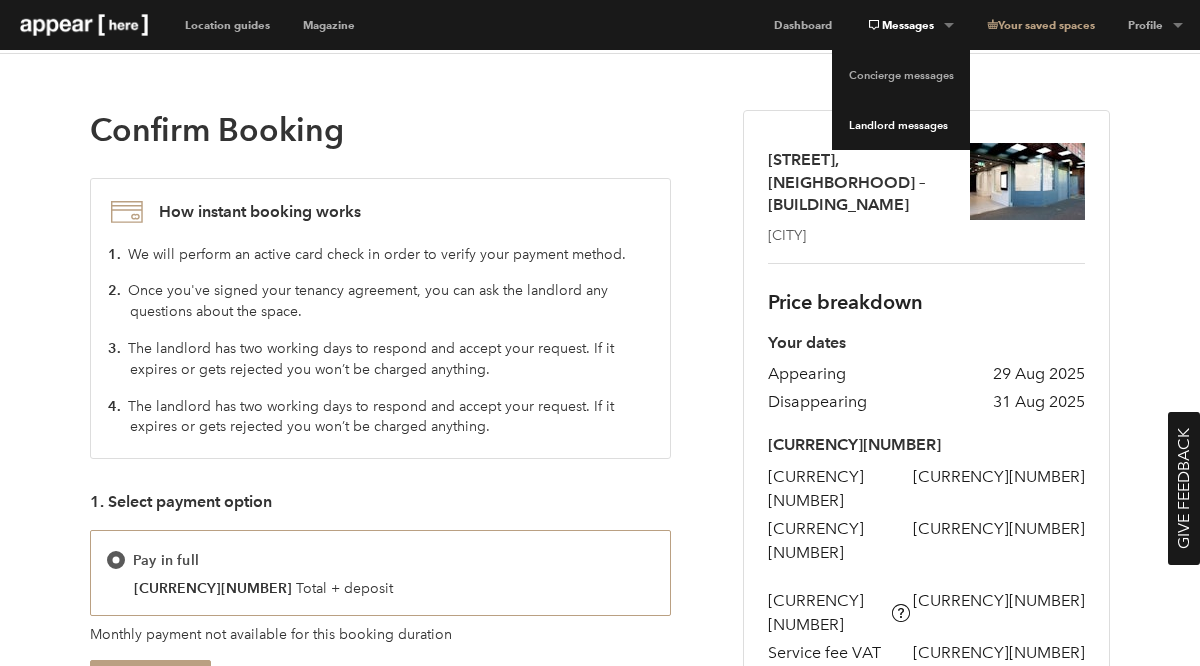 click on "Landlord messages" at bounding box center (901, 125) 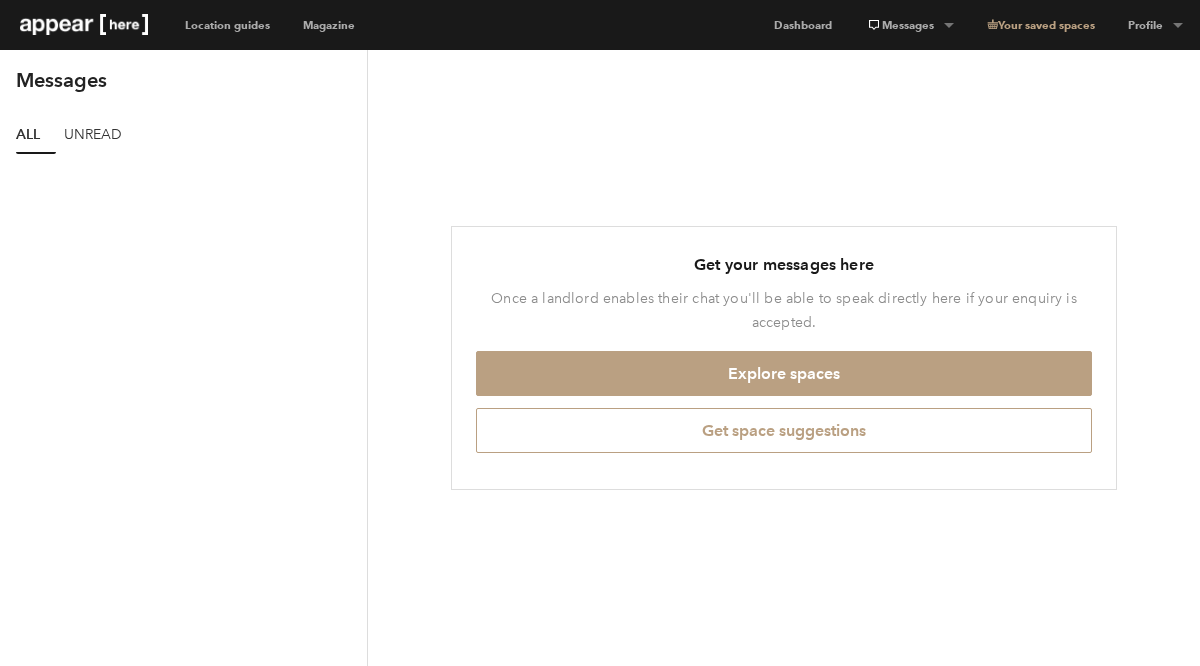 scroll, scrollTop: 0, scrollLeft: 0, axis: both 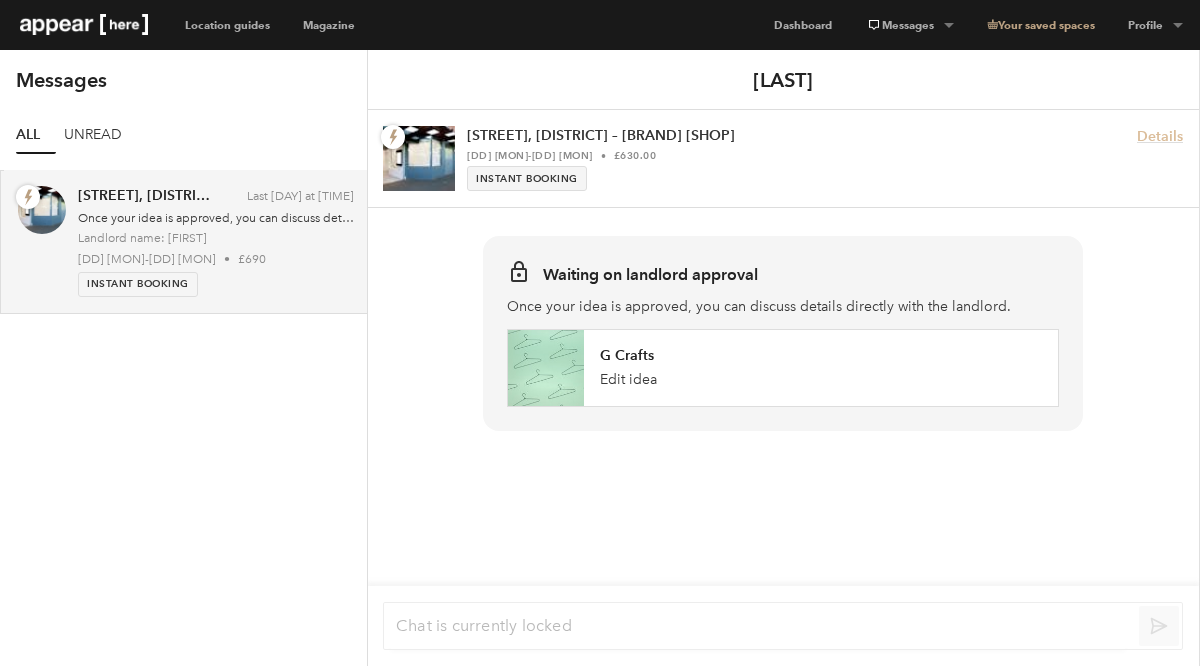click on "Details" at bounding box center (1160, 136) 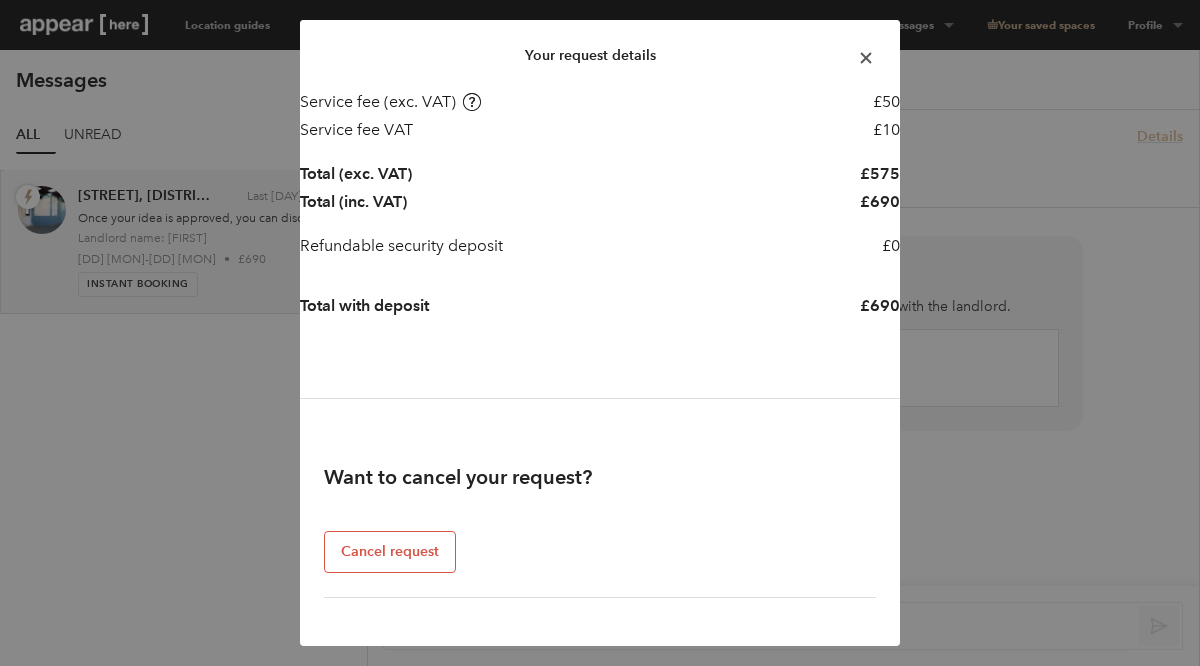 scroll, scrollTop: 854, scrollLeft: 0, axis: vertical 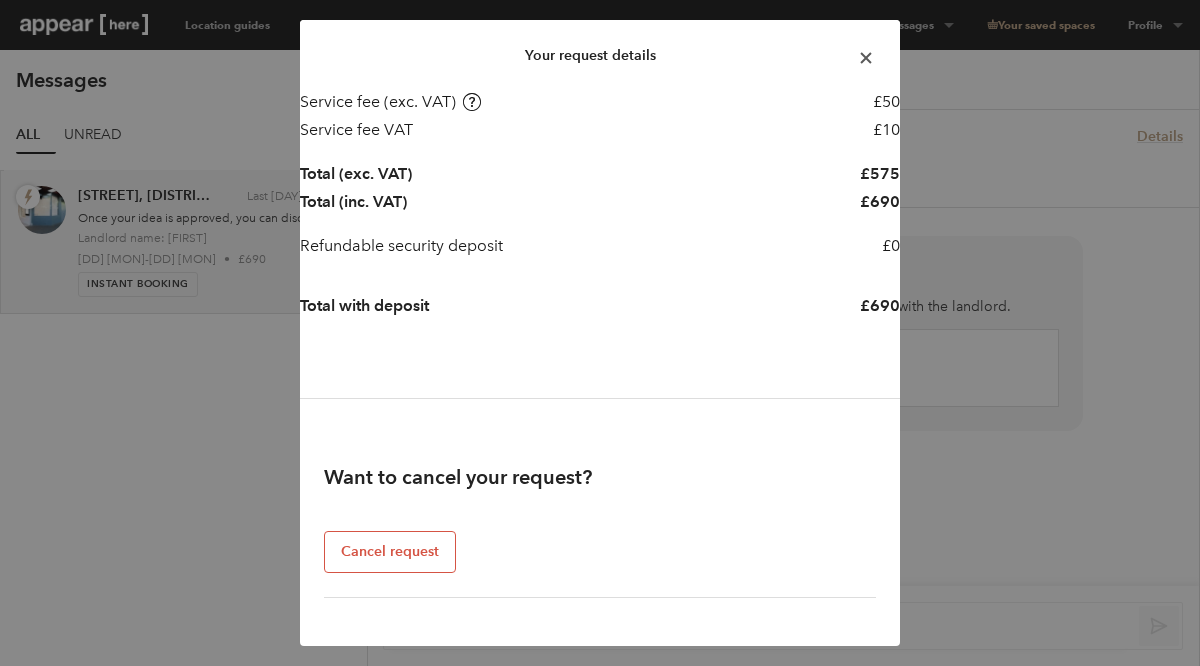 click at bounding box center (865, 57) 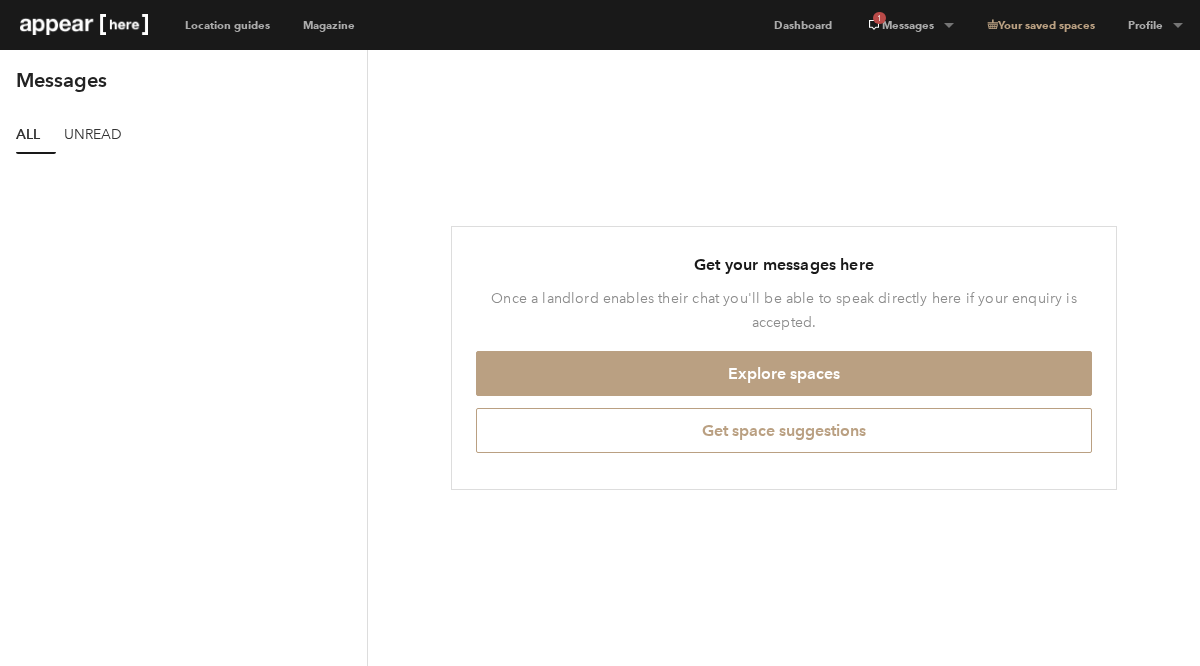 scroll, scrollTop: 0, scrollLeft: 0, axis: both 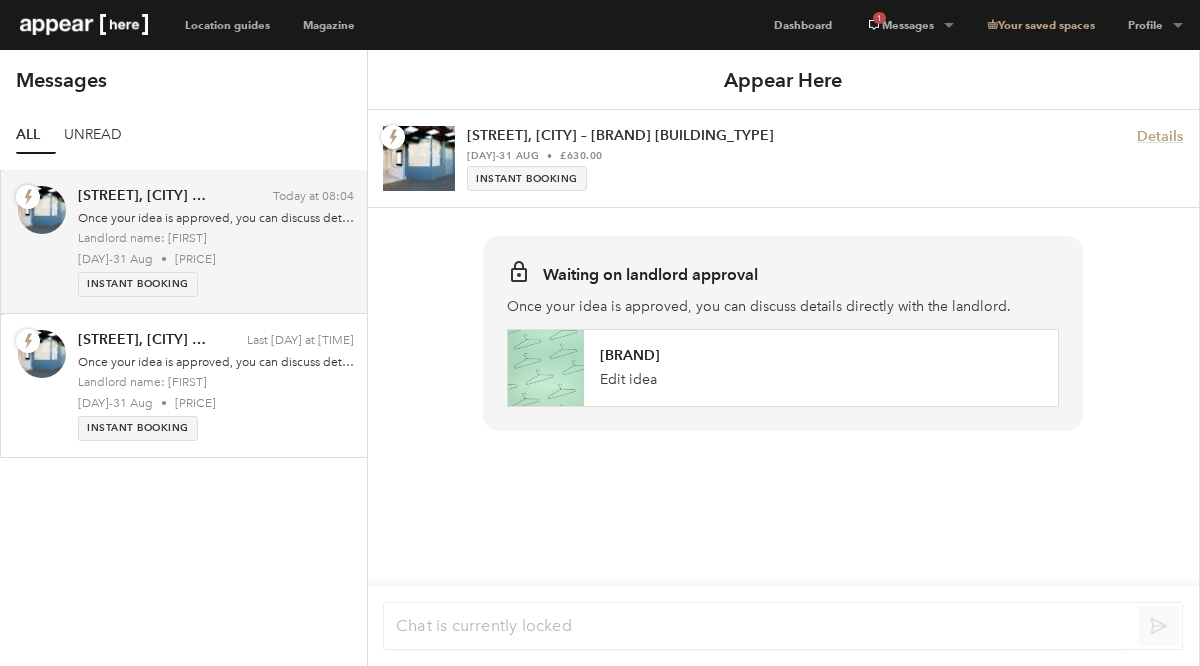 click on "Once your idea is approved, you can discuss details directly with the landlord." at bounding box center (216, 218) 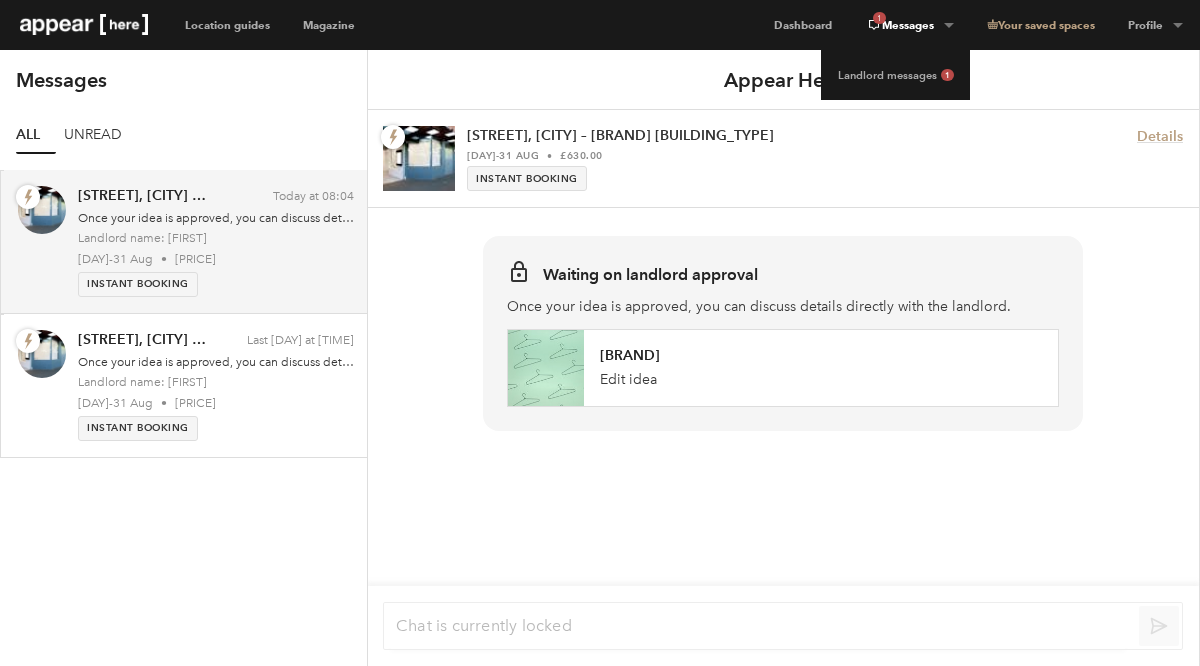 click on "1
Messages" at bounding box center [909, 25] 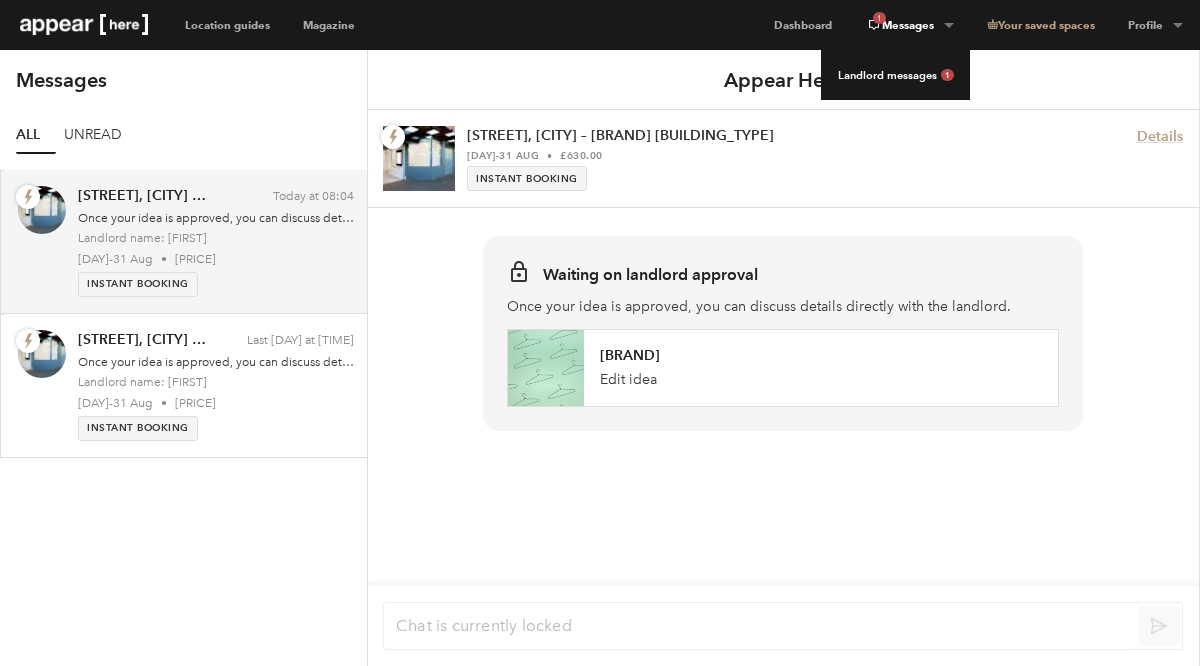 click on "Landlord messages
1" at bounding box center (895, 75) 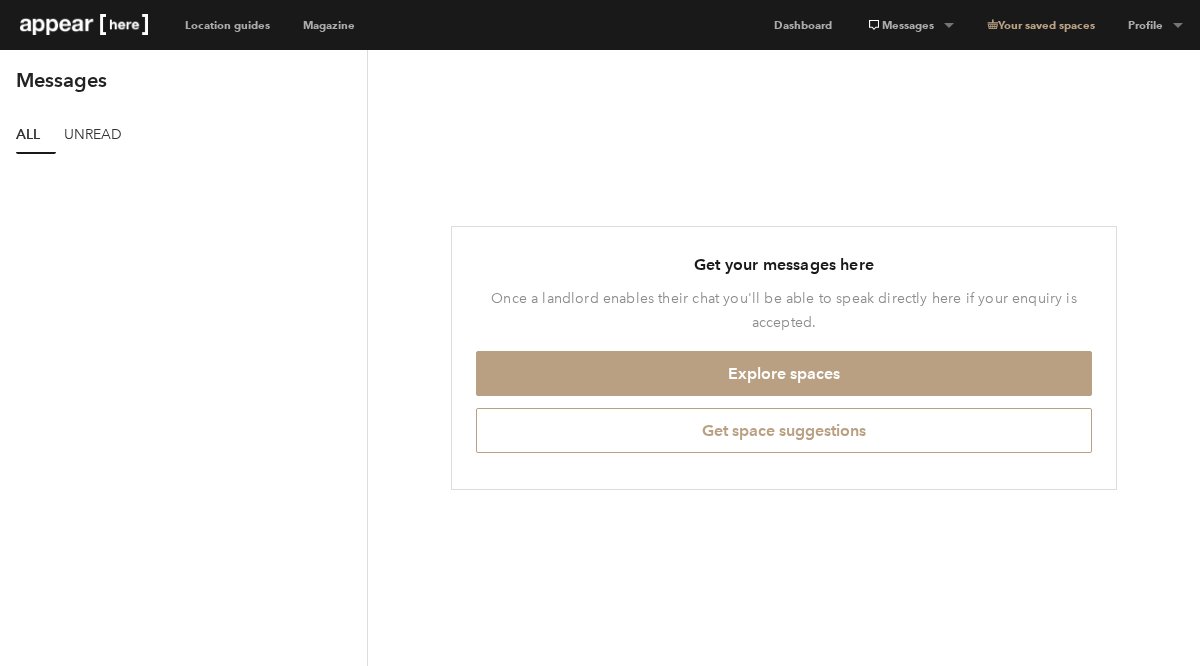 scroll, scrollTop: 0, scrollLeft: 0, axis: both 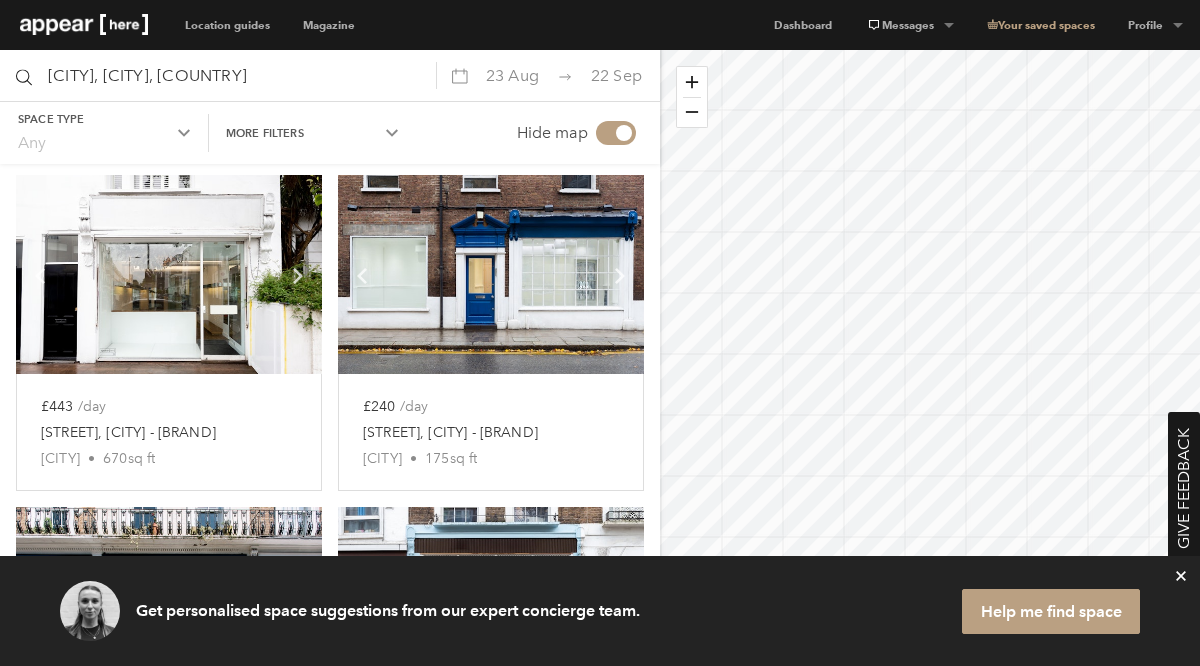 click on "Chevron-up Show previous slide Chevron-up Show next slide Slide 1 of 10 £175   /day Portobello Road, Notting Hill – The White Arcade Shop Plus London • 309  sq ft Chevron-up Show previous slide Chevron-up Show next slide Slide 1 of 10 £470   /day Blenheim Crescent - Portobello Boutique  London • 950  sq ft Chevron-up Show previous slide Chevron-up Show next slide Slide 1 of 6 £355   /day Portobello Road, Notting Hill – The Chic Studio Store London • 793  sq ft Chevron-up Show previous slide Chevron-up Show next slide Slide 1 of 11 £290   /day Kensington Park Road, Notting Hill - The White Boutique London • 334  sq ft Chevron-up Show previous slide Chevron-up Show next slide Slide 1 of 13 £443   /day Ledbury Road, London - The Glass Front Boutique London • 670  sq ft Chevron-up Show previous slide Chevron-up Show next slide Slide 1 of 7 £240   /day Kensington Mall, London - Boutique Gallery Space London • 175  sq ft Chevron-up Show previous slide Chevron-up Show next slide £369" at bounding box center [330, 1326] 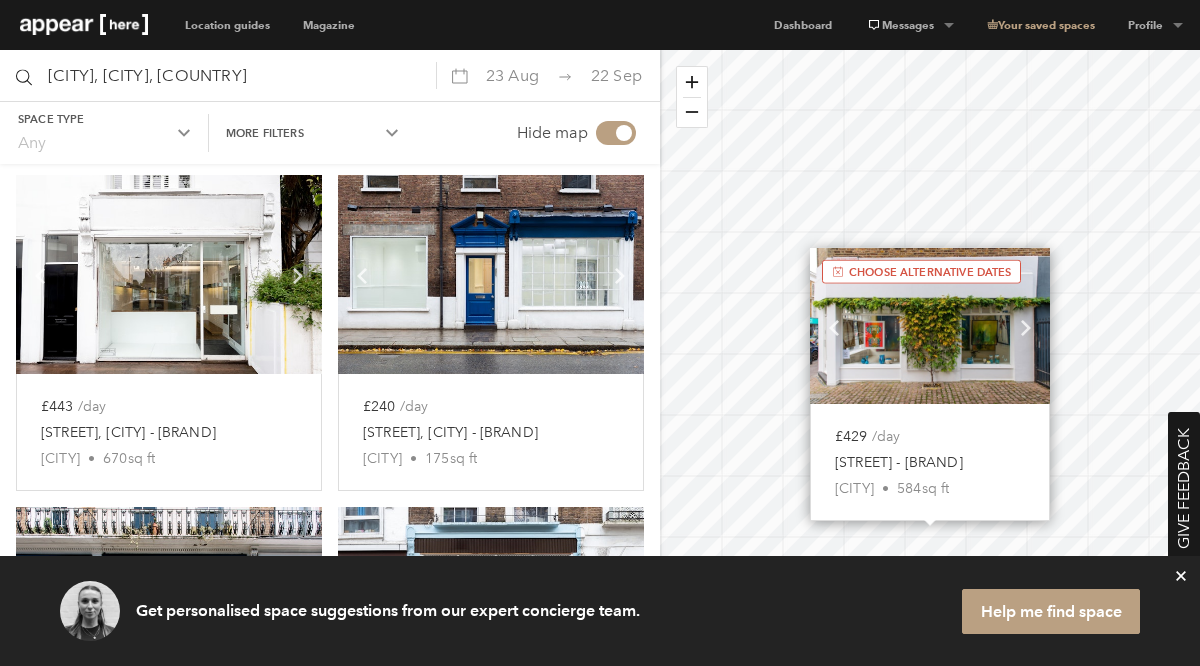 click on "Chevron-up Show previous slide Chevron-up Show next slide Slide 1 of 10 £175   /day Portobello Road, Notting Hill – The White Arcade Shop Plus London • 309  sq ft Chevron-up Show previous slide Chevron-up Show next slide Slide 1 of 10 £470   /day Blenheim Crescent - Portobello Boutique  London • 950  sq ft Chevron-up Show previous slide Chevron-up Show next slide Slide 1 of 6 £355   /day Portobello Road, Notting Hill – The Chic Studio Store London • 793  sq ft Chevron-up Show previous slide Chevron-up Show next slide Slide 1 of 11 £290   /day Kensington Park Road, Notting Hill - The White Boutique London • 334  sq ft Chevron-up Show previous slide Chevron-up Show next slide Slide 1 of 13 £443   /day Ledbury Road, London - The Glass Front Boutique London • 670  sq ft Chevron-up Show previous slide Chevron-up Show next slide Slide 1 of 7 £240   /day Kensington Mall, London - Boutique Gallery Space London • 175  sq ft Chevron-up Show previous slide Chevron-up Show next slide £369" at bounding box center [330, 1326] 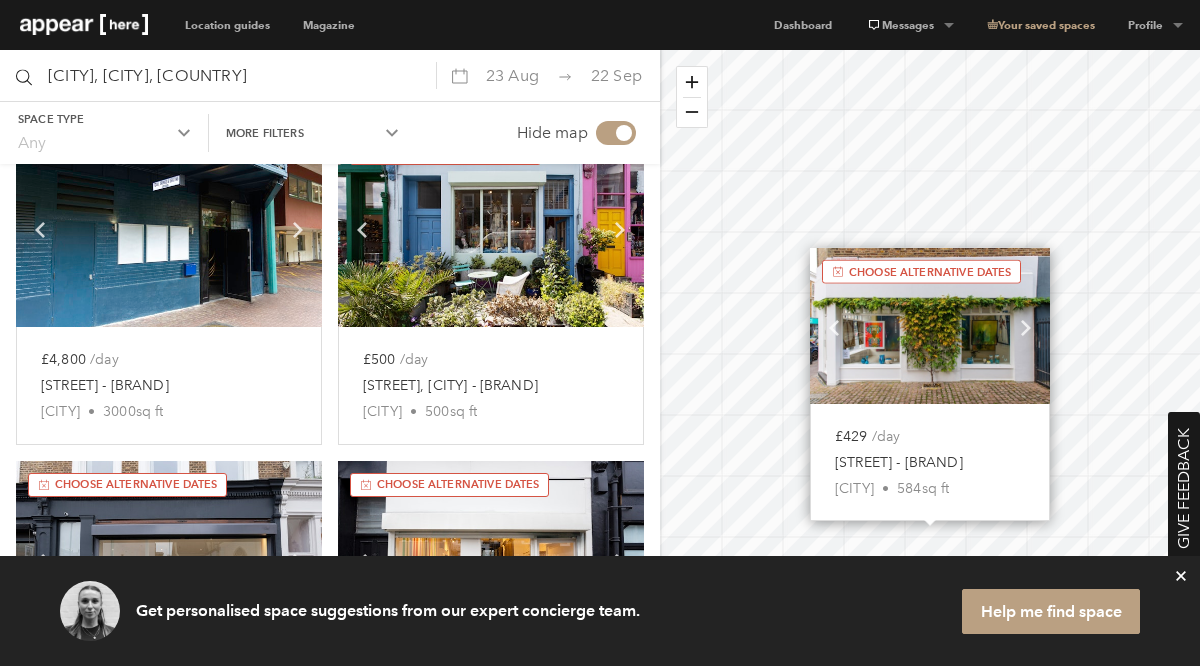 scroll, scrollTop: 1469, scrollLeft: 0, axis: vertical 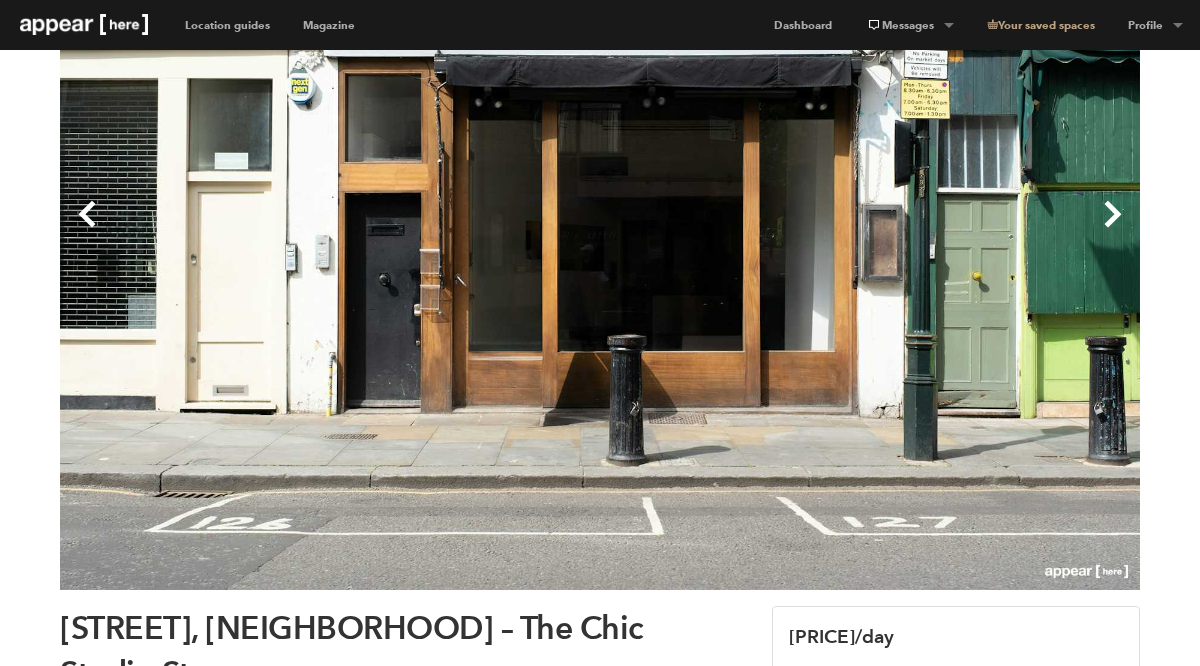 click on "Next" at bounding box center [870, 230] 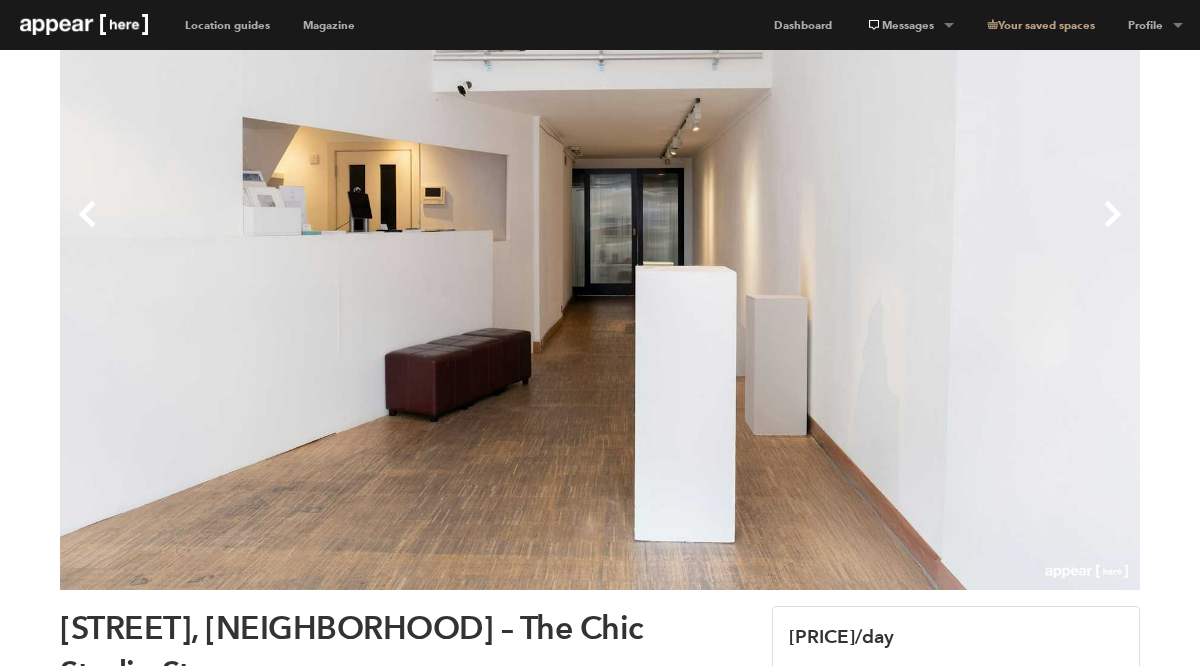 click on "Next" at bounding box center (870, 230) 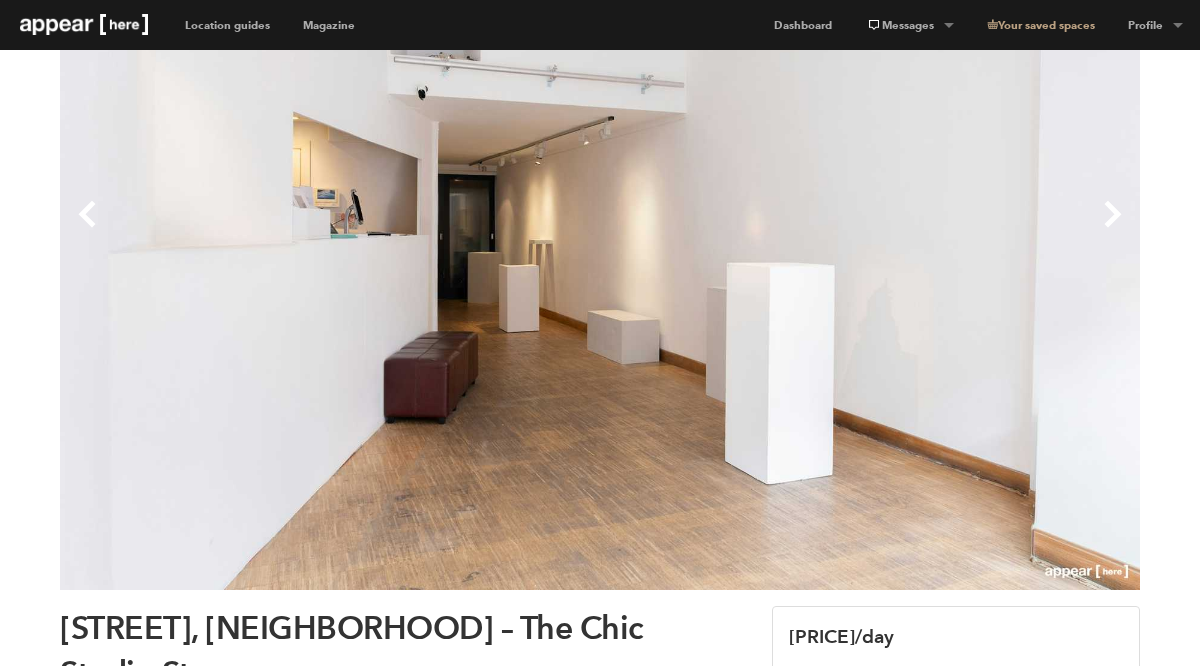 click on "Next" at bounding box center [870, 230] 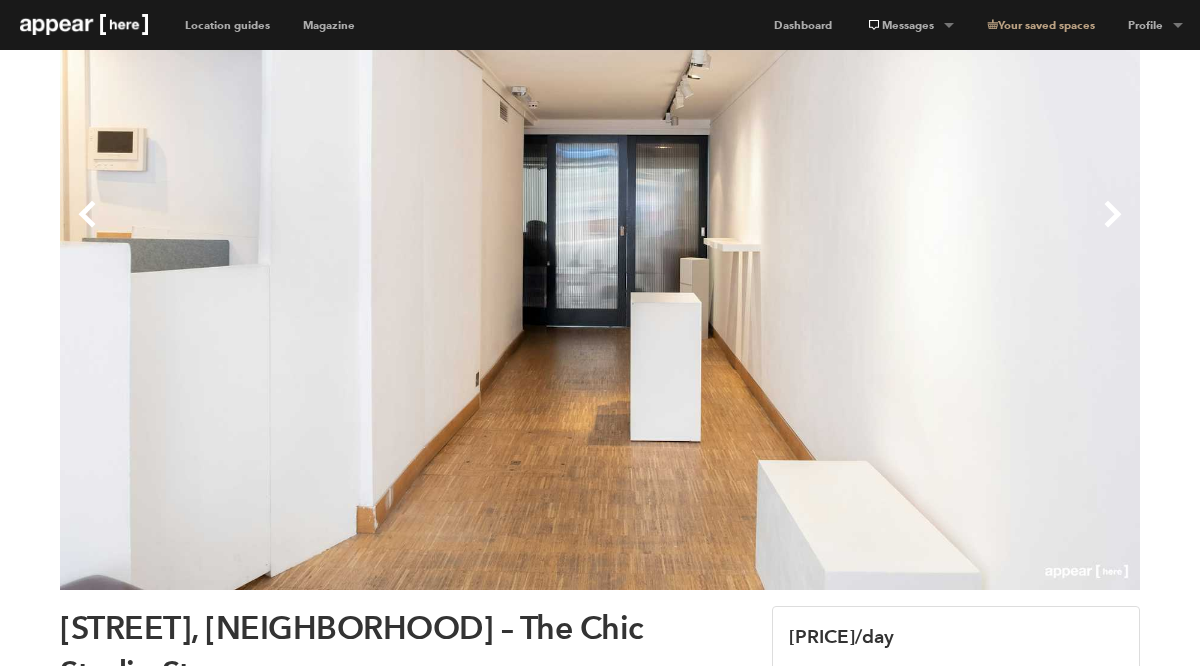 click on "Next" at bounding box center [870, 230] 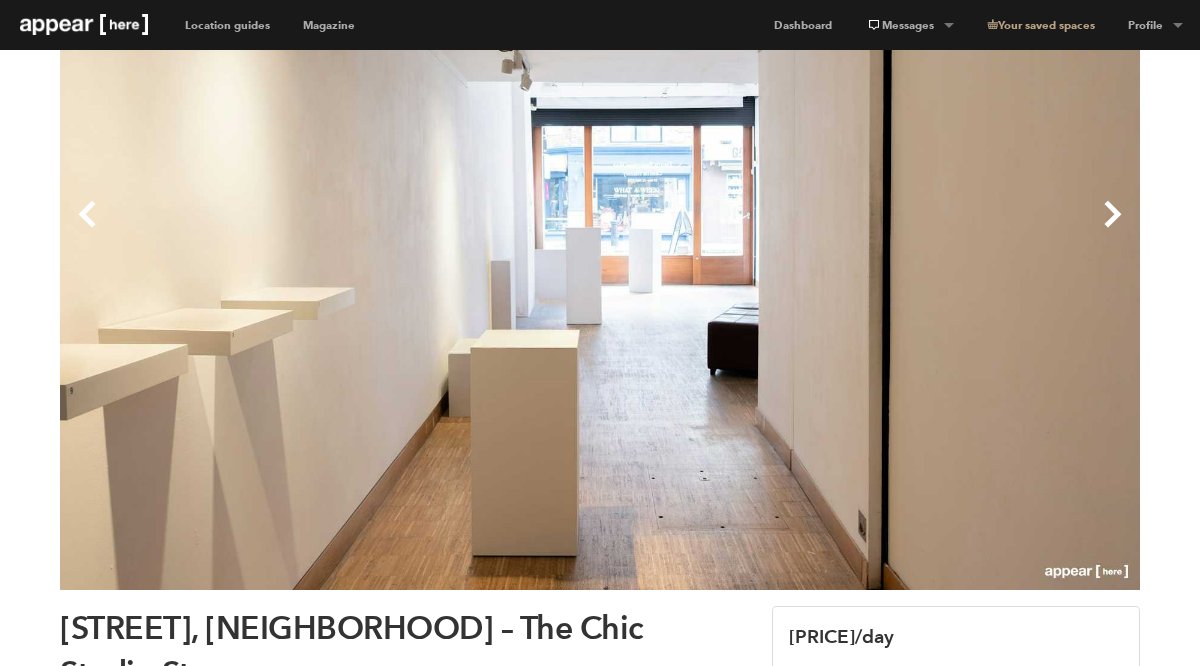 click on "Next" at bounding box center (870, 230) 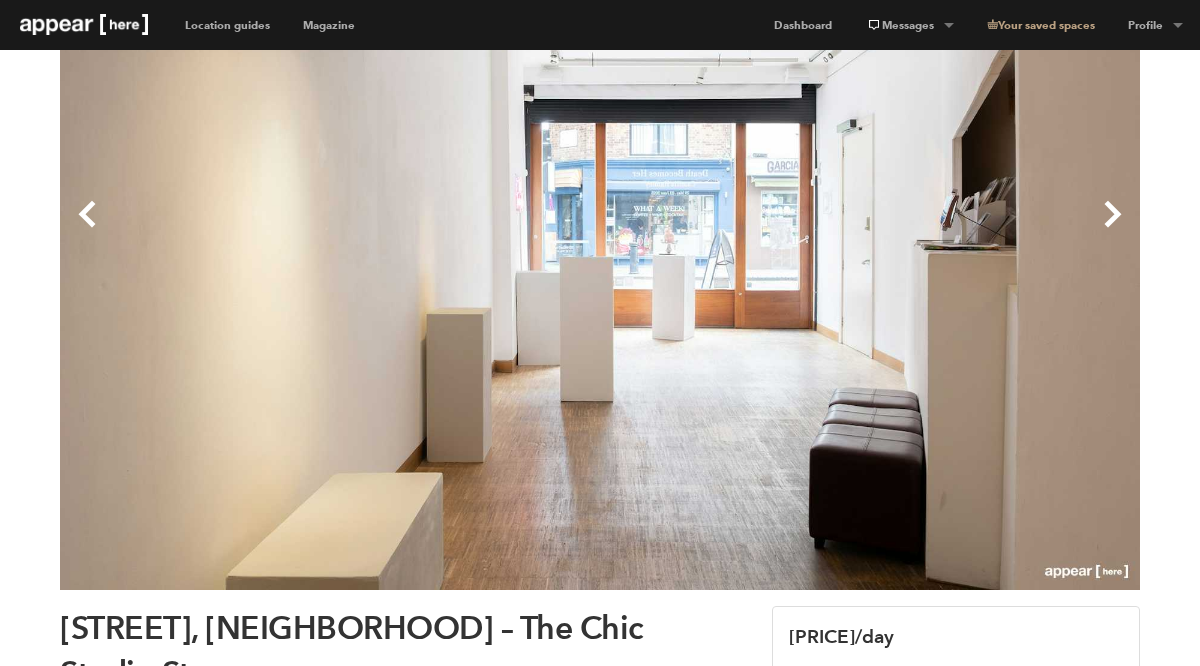 click on "Next" at bounding box center (870, 230) 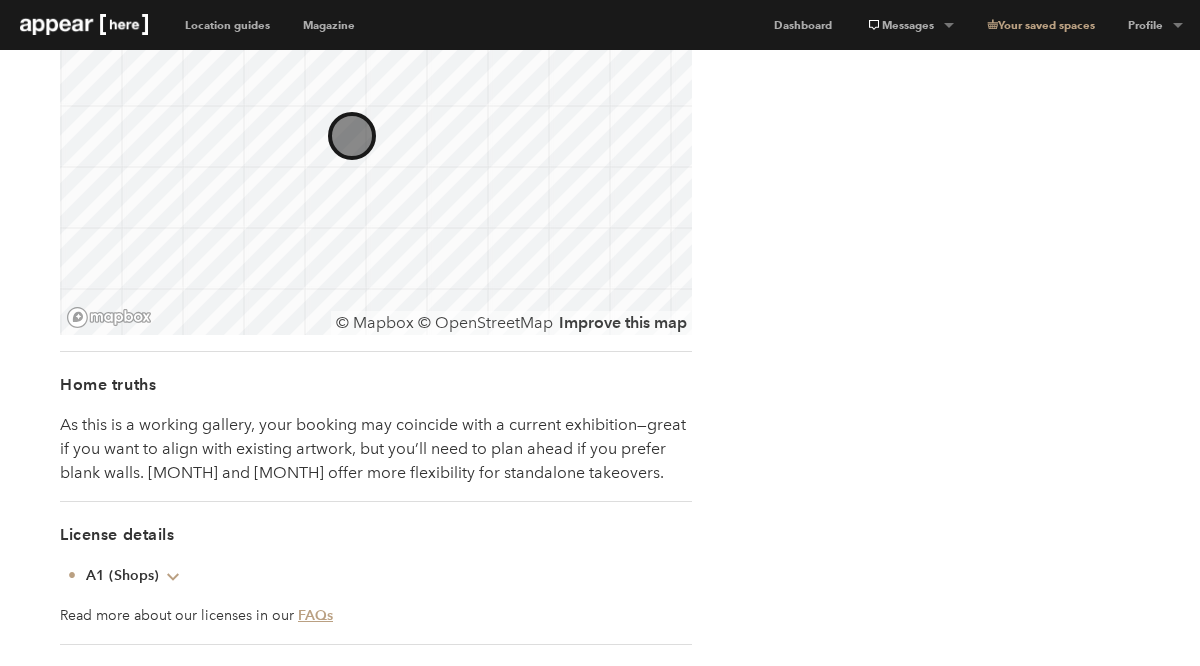 scroll, scrollTop: 1517, scrollLeft: 0, axis: vertical 